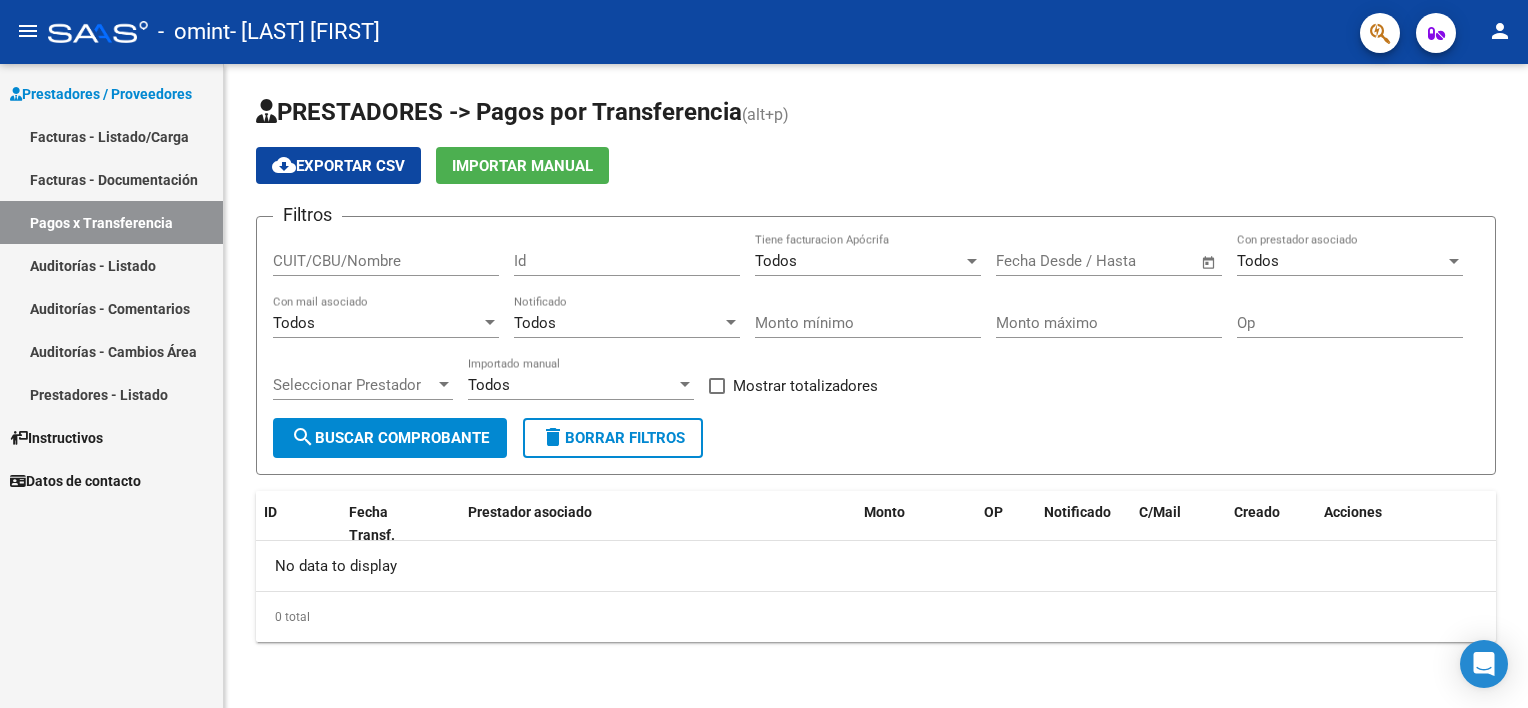 scroll, scrollTop: 0, scrollLeft: 0, axis: both 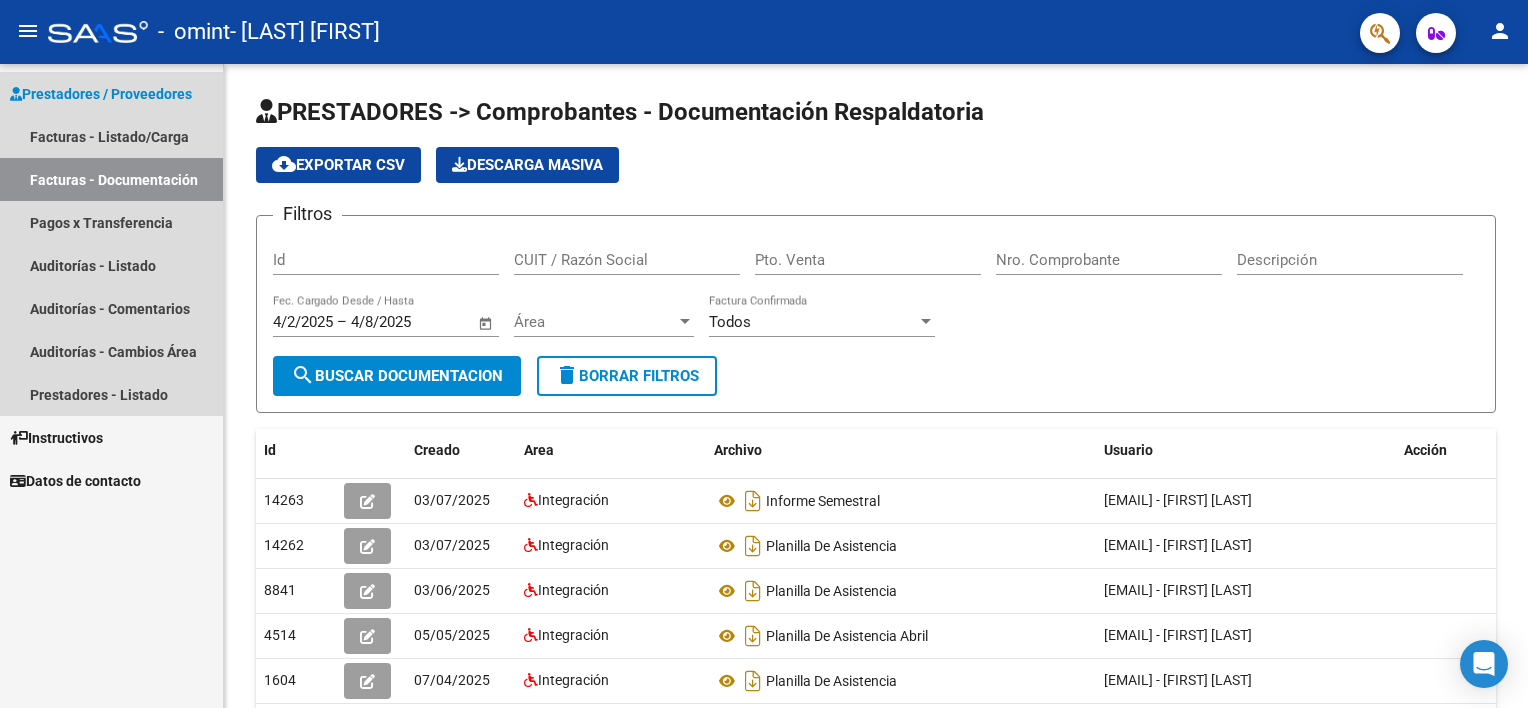 click on "Prestadores / Proveedores" at bounding box center [101, 94] 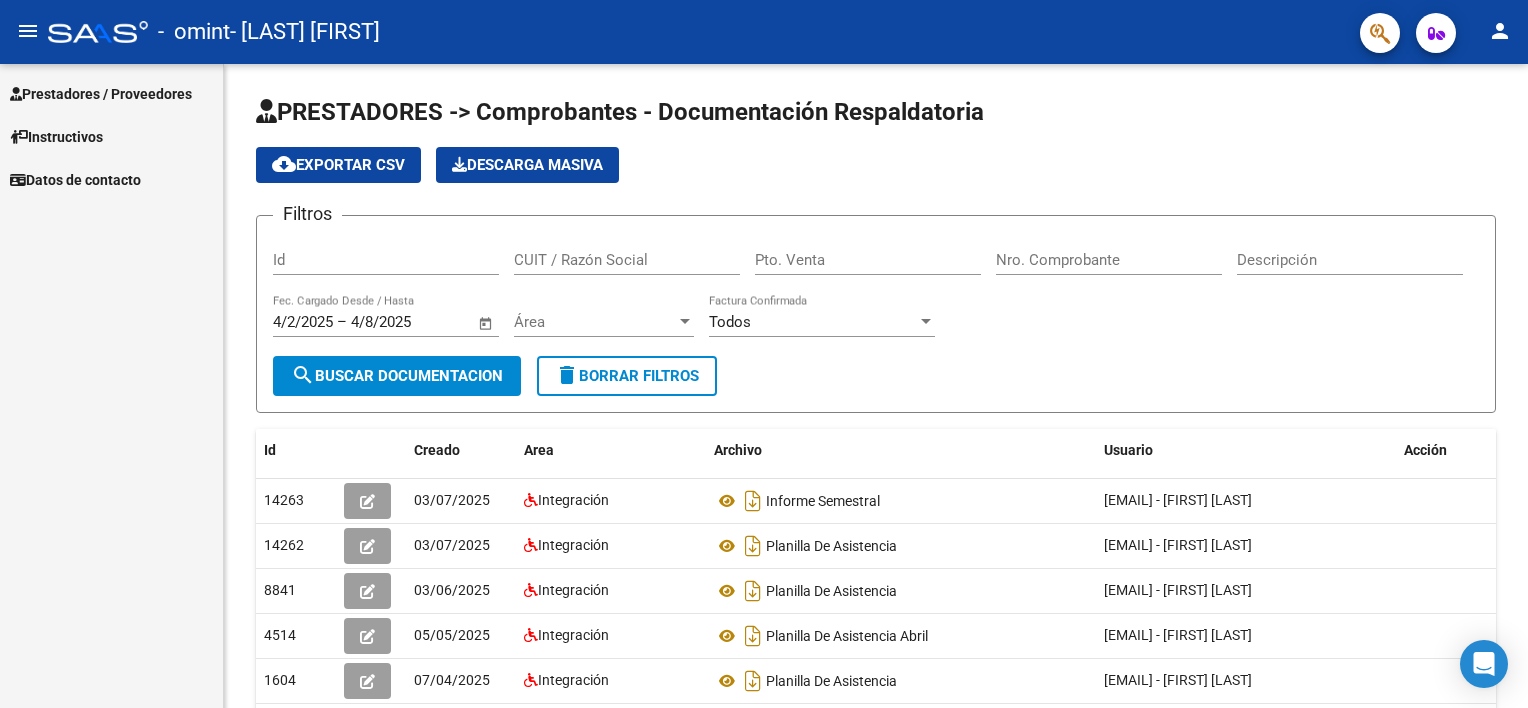 click on "Prestadores / Proveedores" at bounding box center [101, 94] 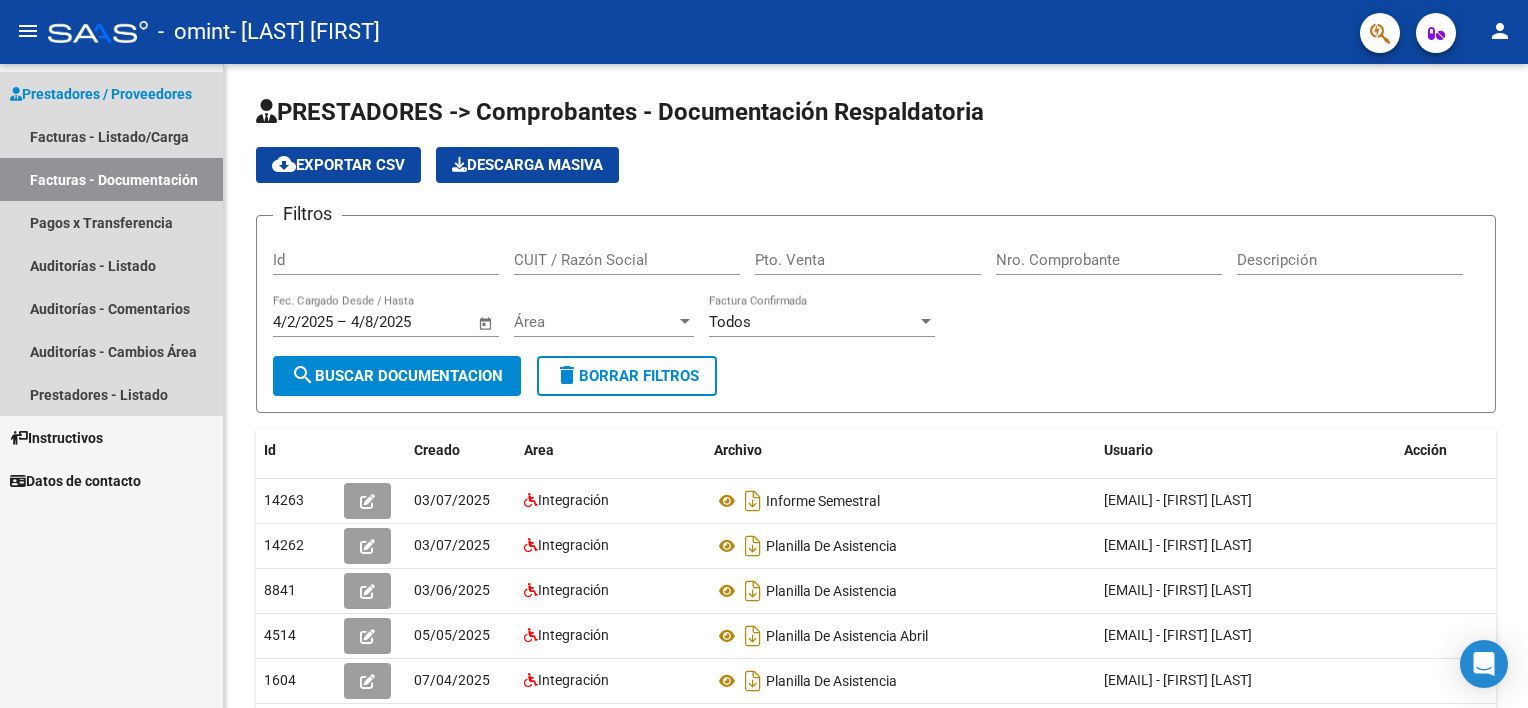 click on "Prestadores / Proveedores" at bounding box center [101, 94] 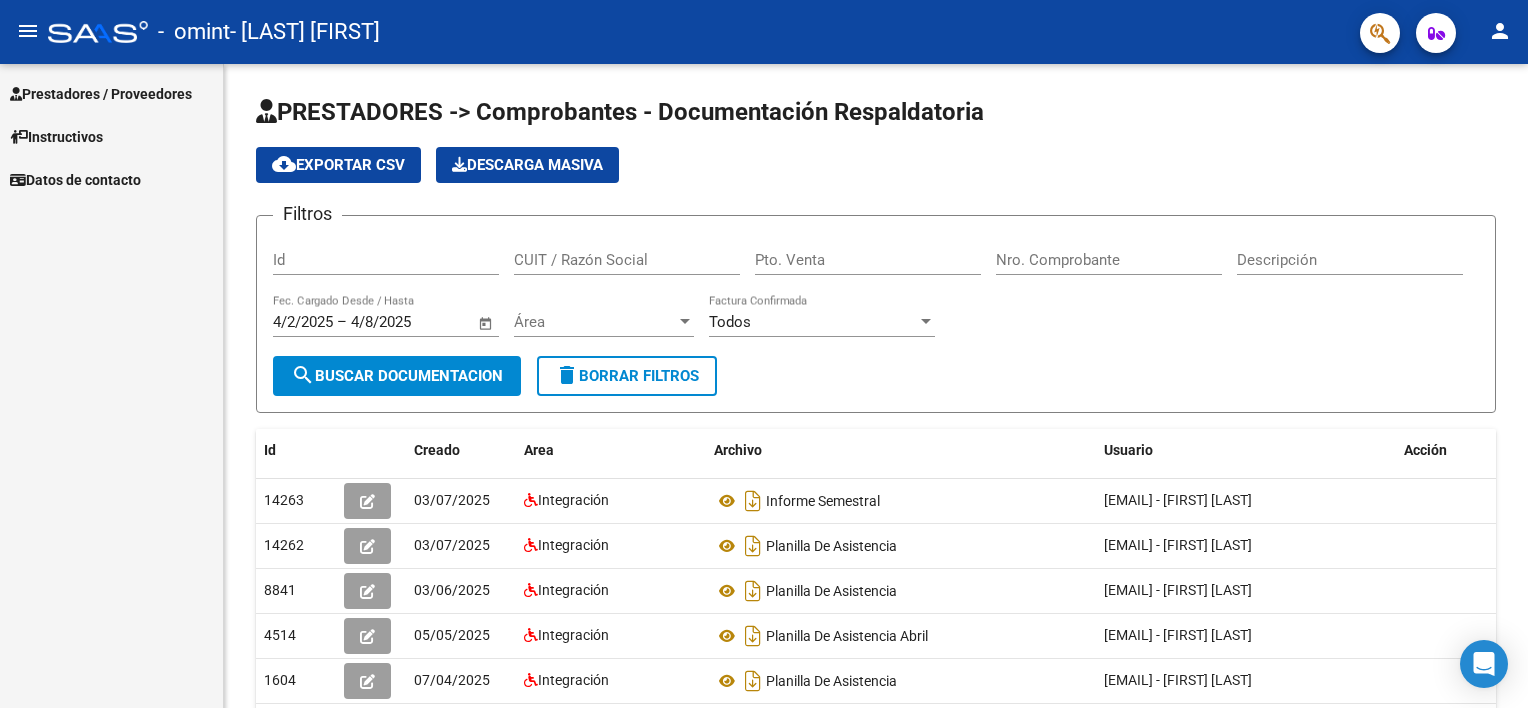 click on "Prestadores / Proveedores" at bounding box center (101, 94) 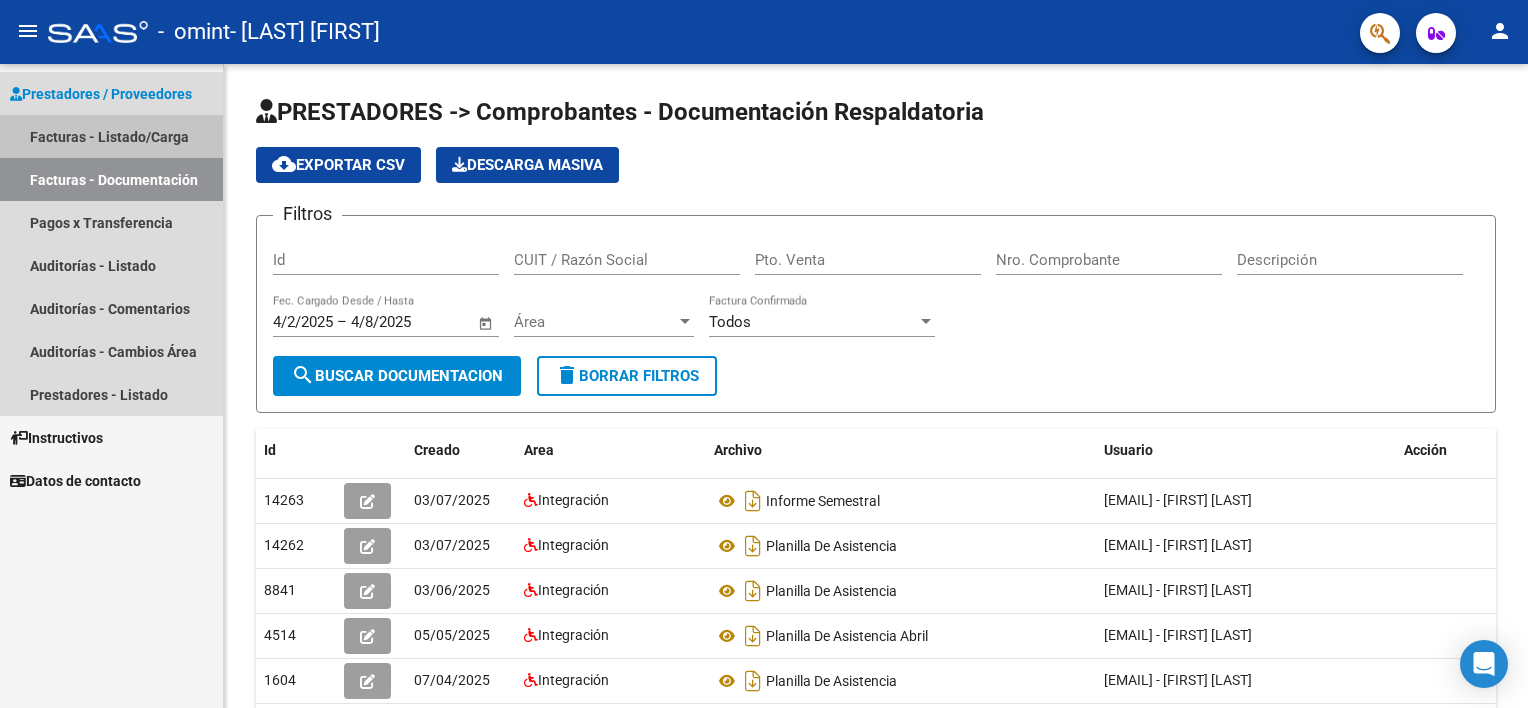 click on "Facturas - Listado/Carga" at bounding box center (111, 136) 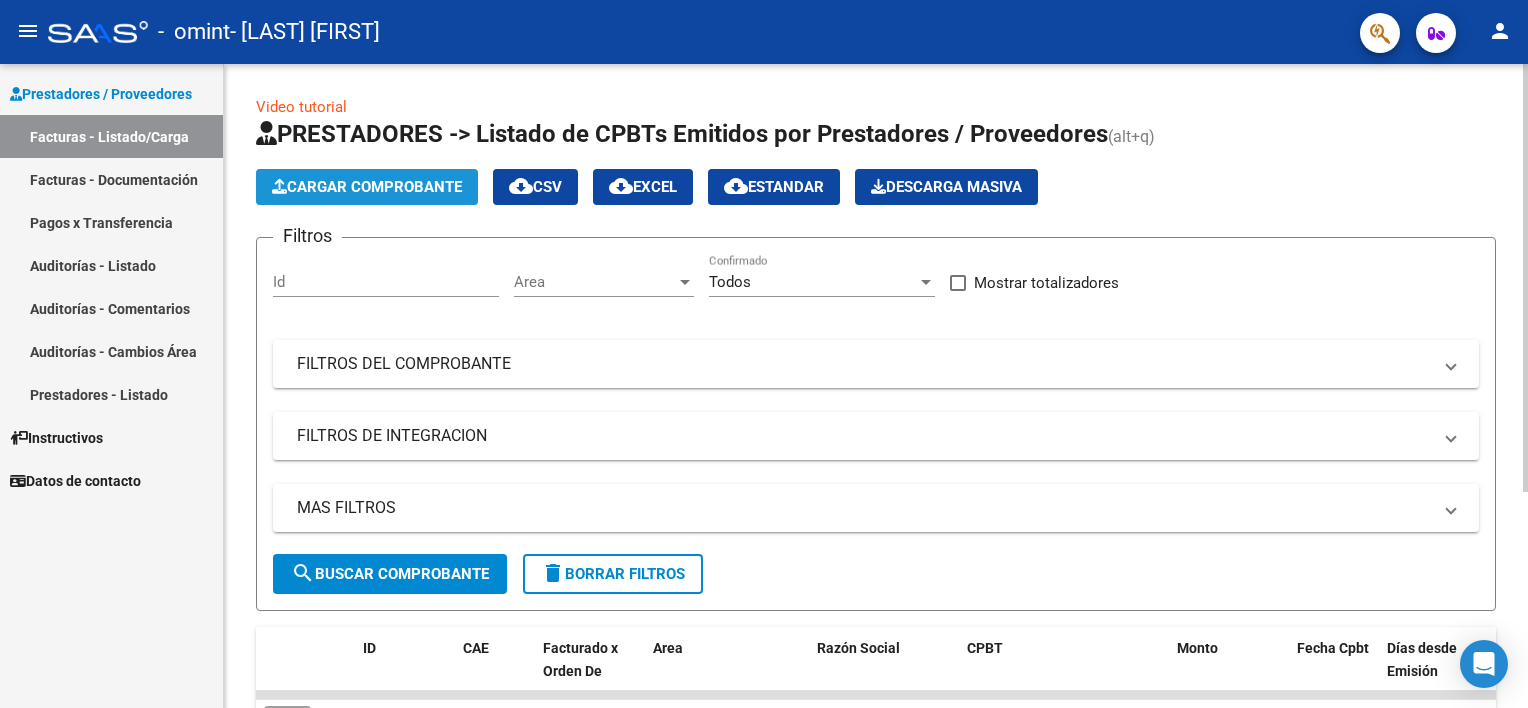 click on "Cargar Comprobante" 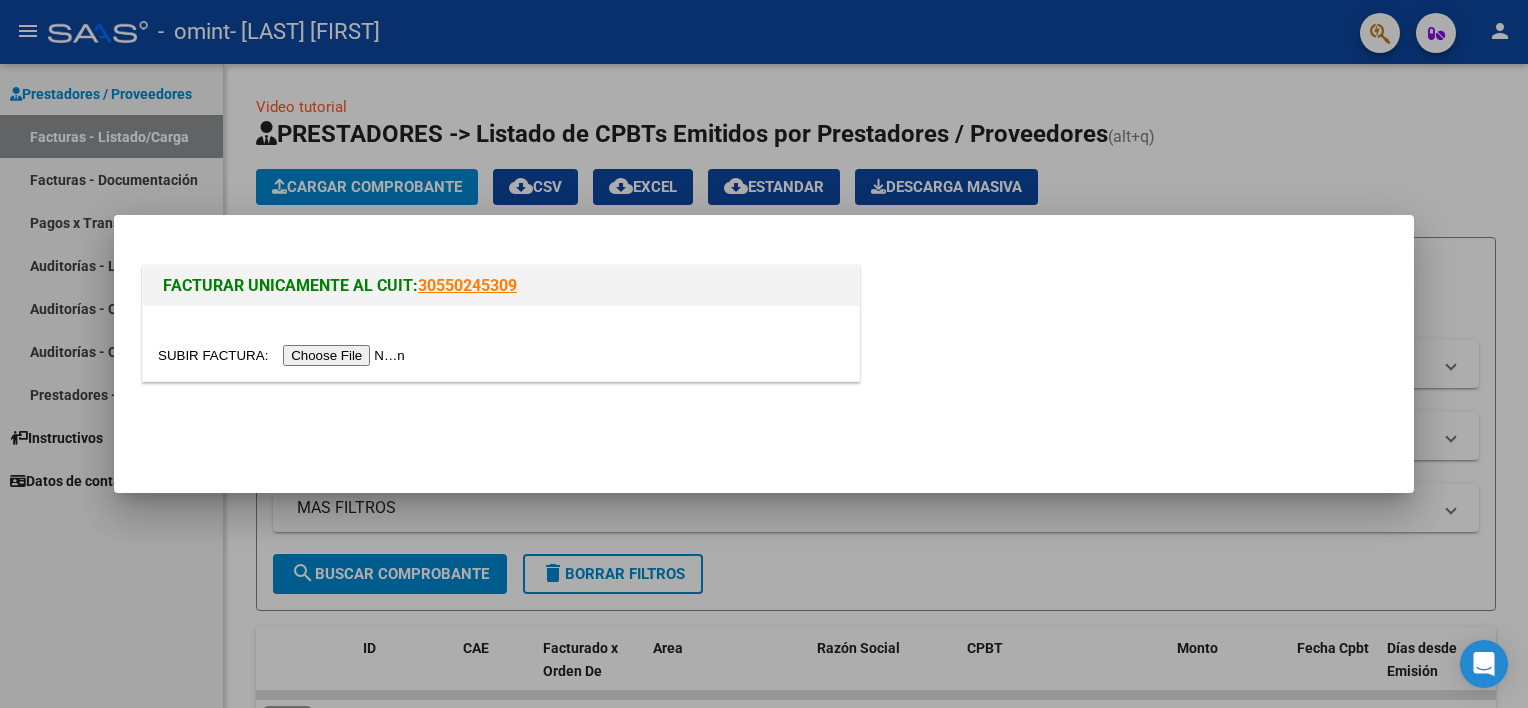 click at bounding box center (284, 355) 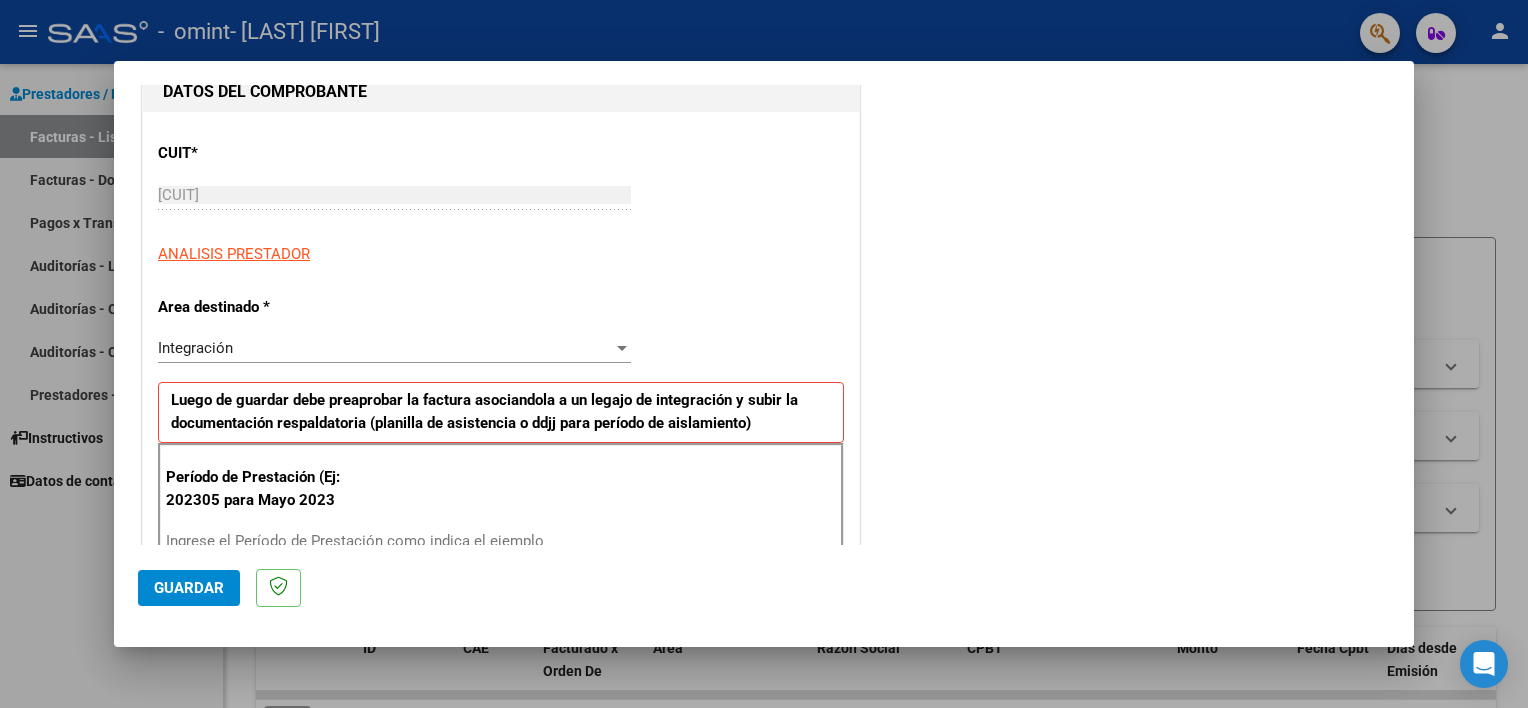 scroll, scrollTop: 200, scrollLeft: 0, axis: vertical 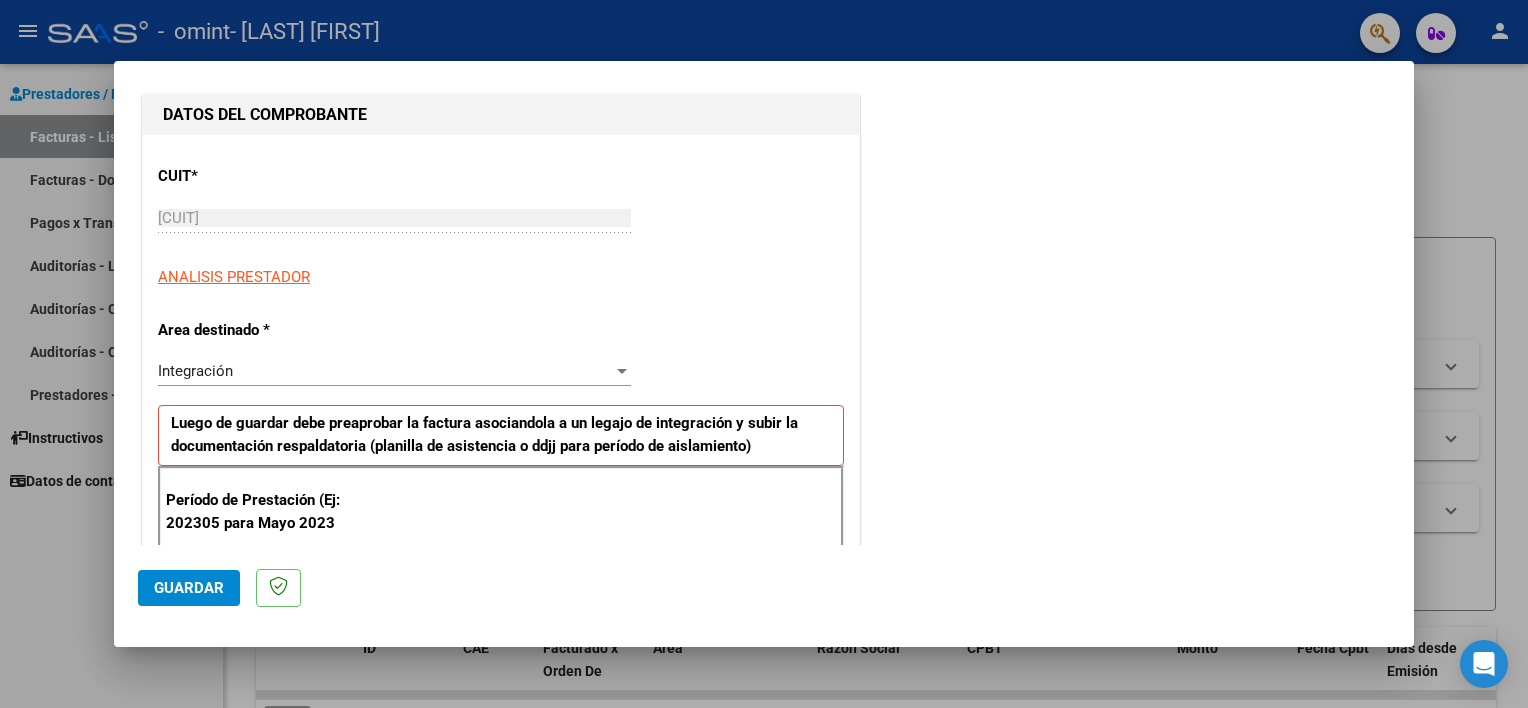 click on "Integración" at bounding box center (385, 371) 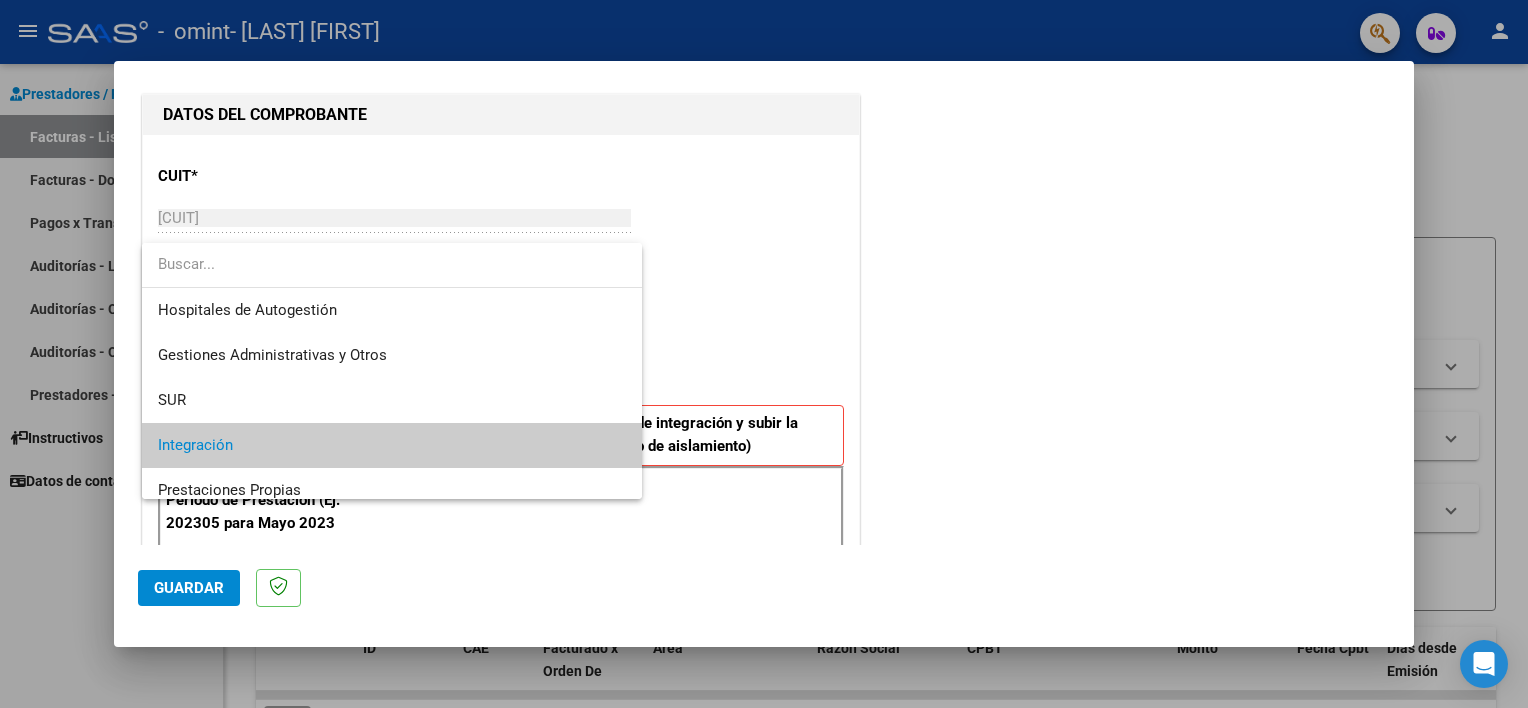 scroll, scrollTop: 74, scrollLeft: 0, axis: vertical 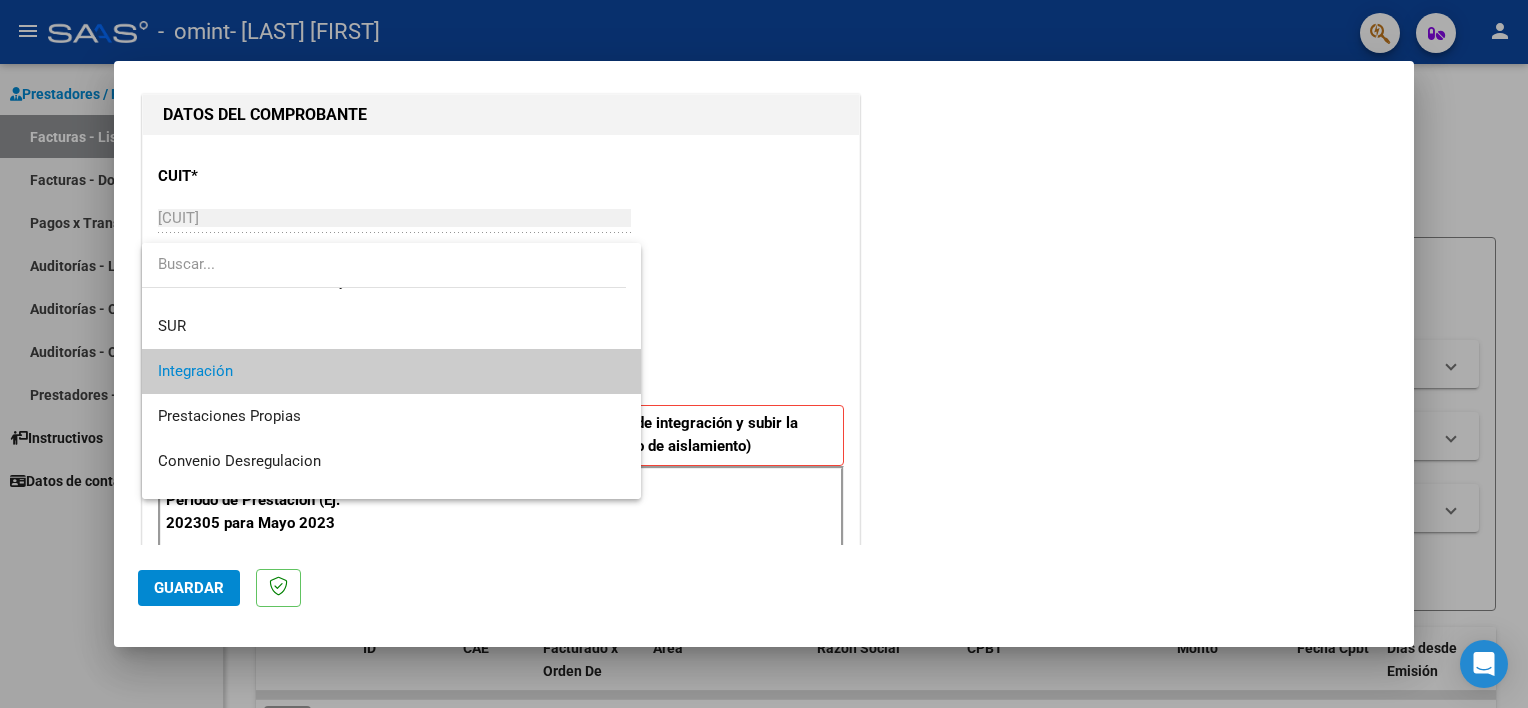 click on "Integración" at bounding box center [392, 371] 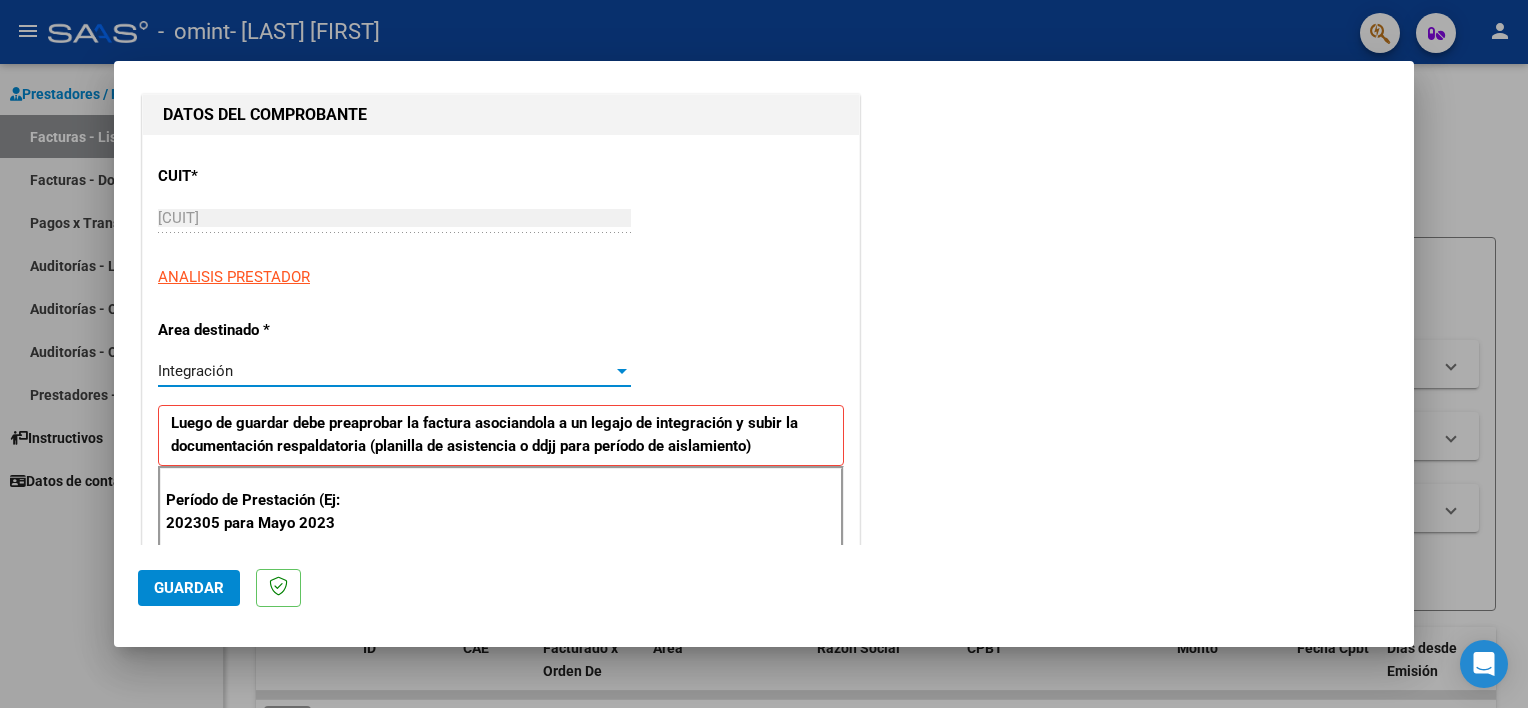 scroll, scrollTop: 300, scrollLeft: 0, axis: vertical 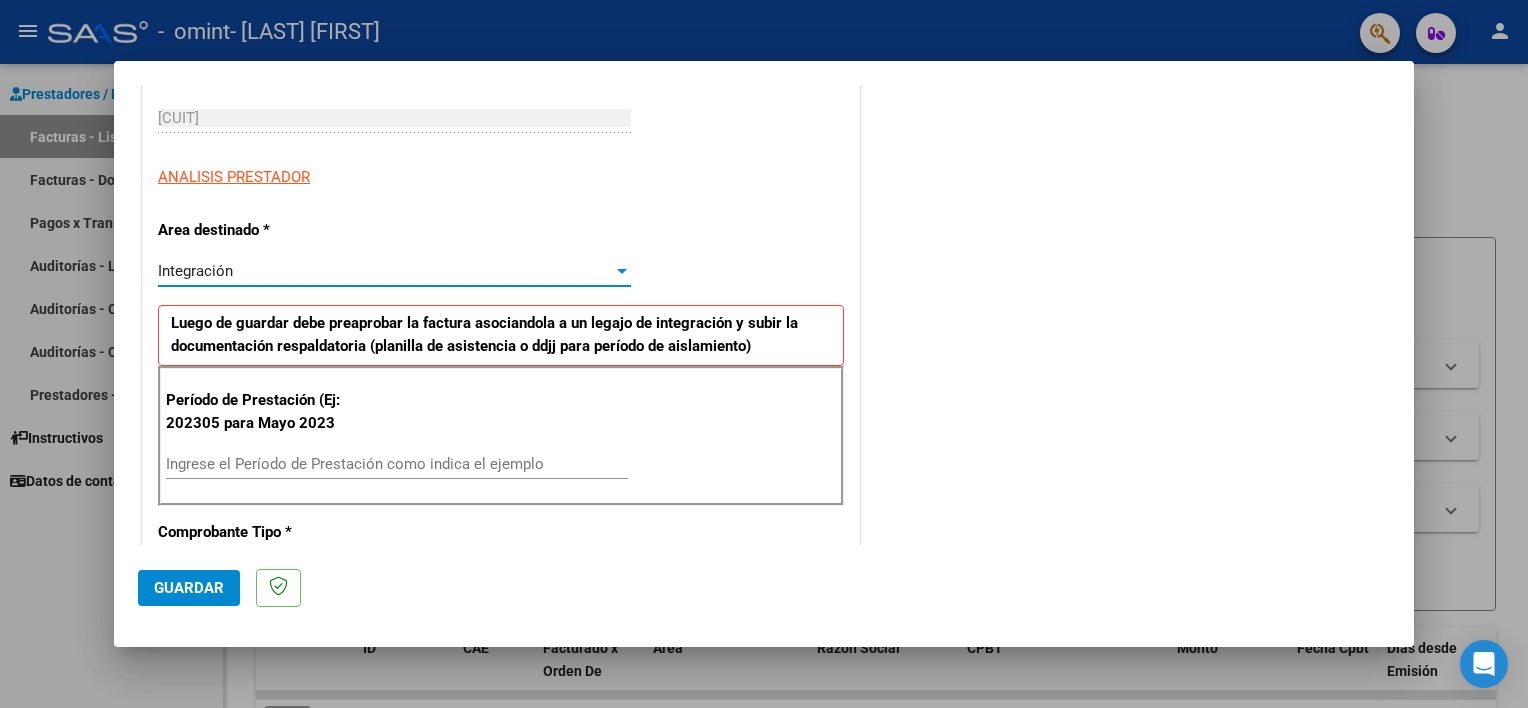 click on "Ingrese el Período de Prestación como indica el ejemplo" at bounding box center [397, 464] 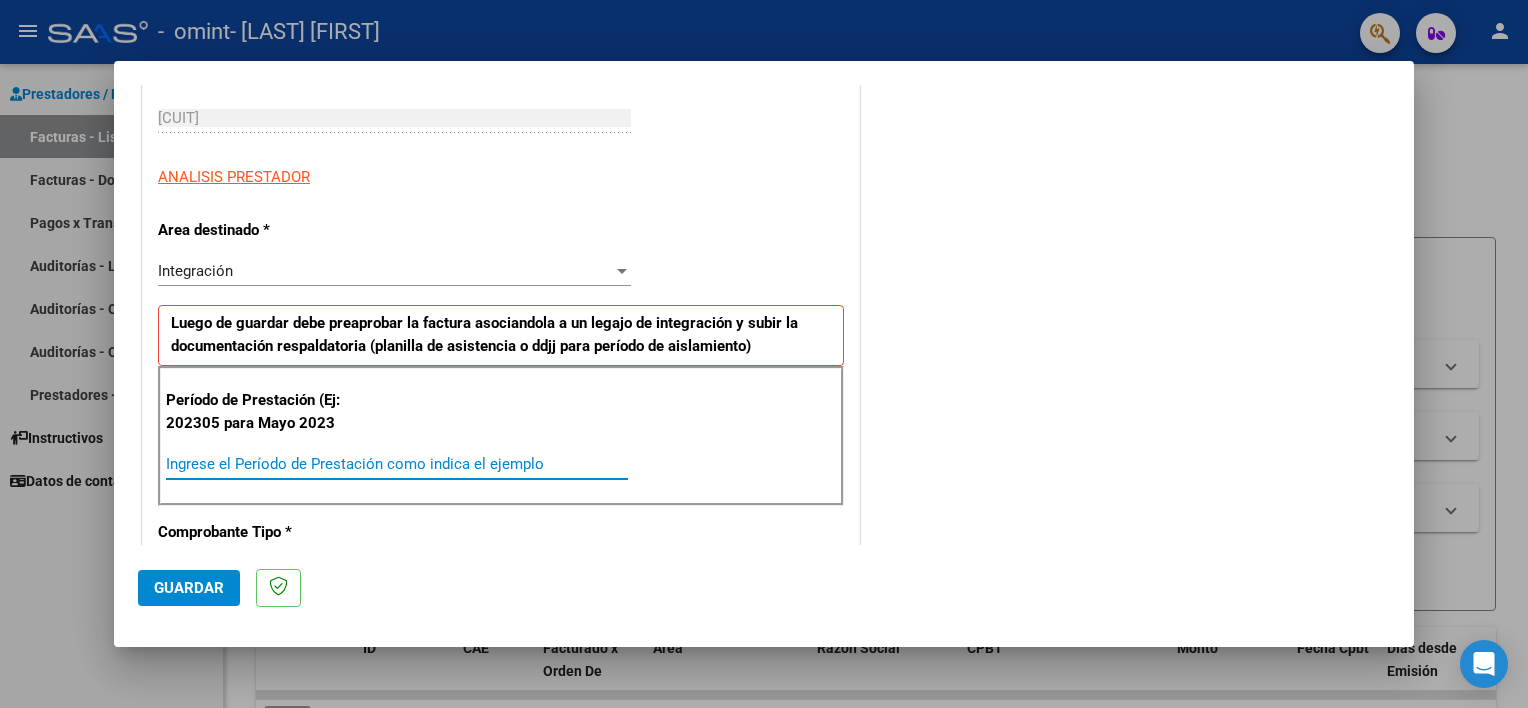 click on "Ingrese el Período de Prestación como indica el ejemplo" at bounding box center (397, 464) 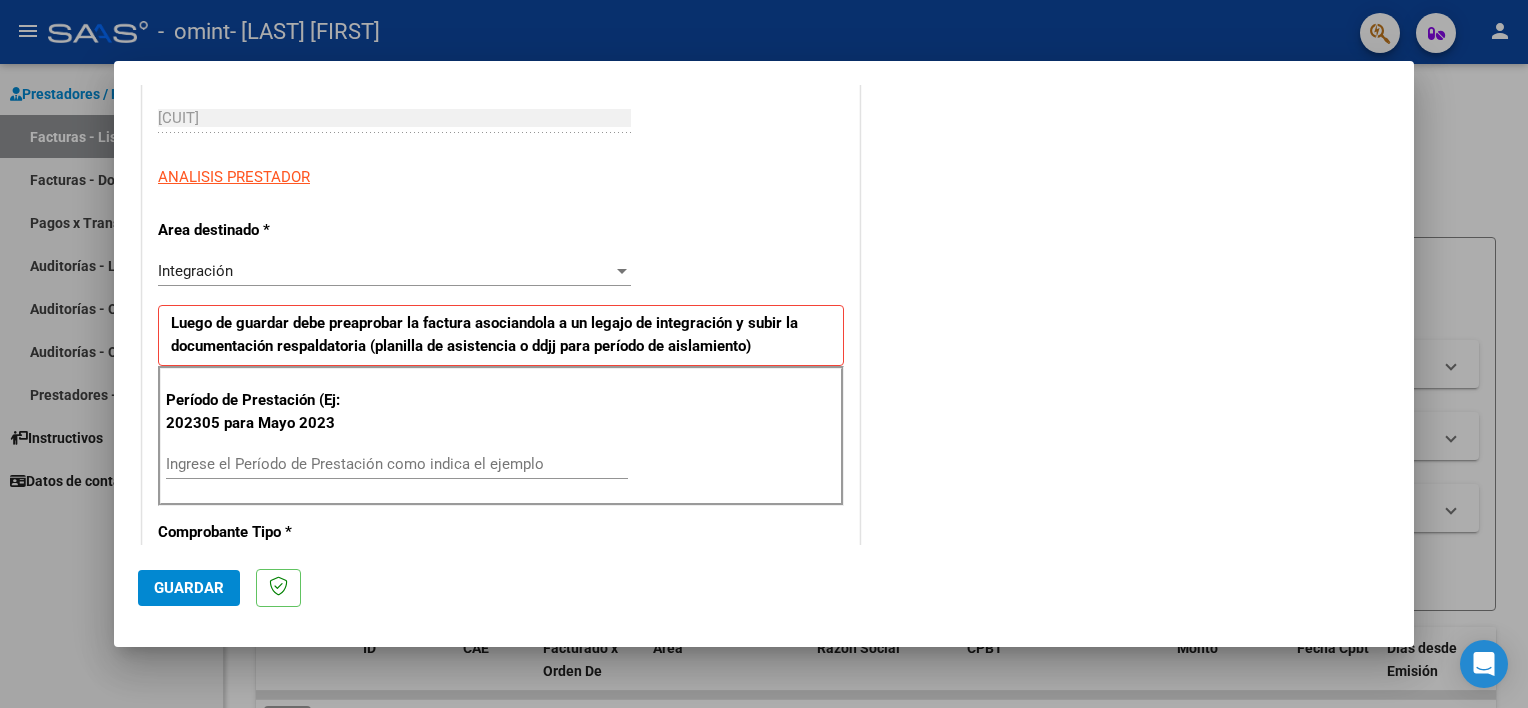 drag, startPoint x: 644, startPoint y: 433, endPoint x: 647, endPoint y: 414, distance: 19.235384 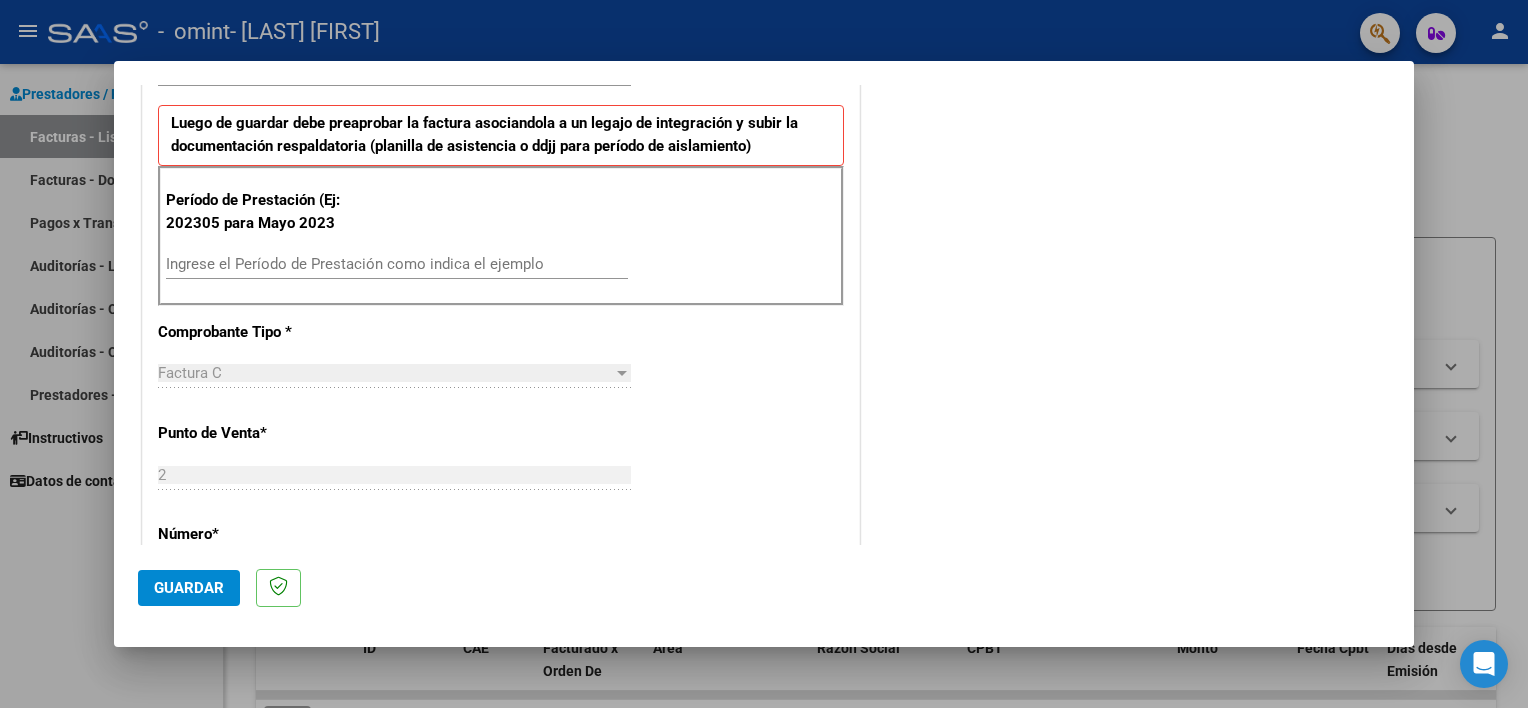 scroll, scrollTop: 400, scrollLeft: 0, axis: vertical 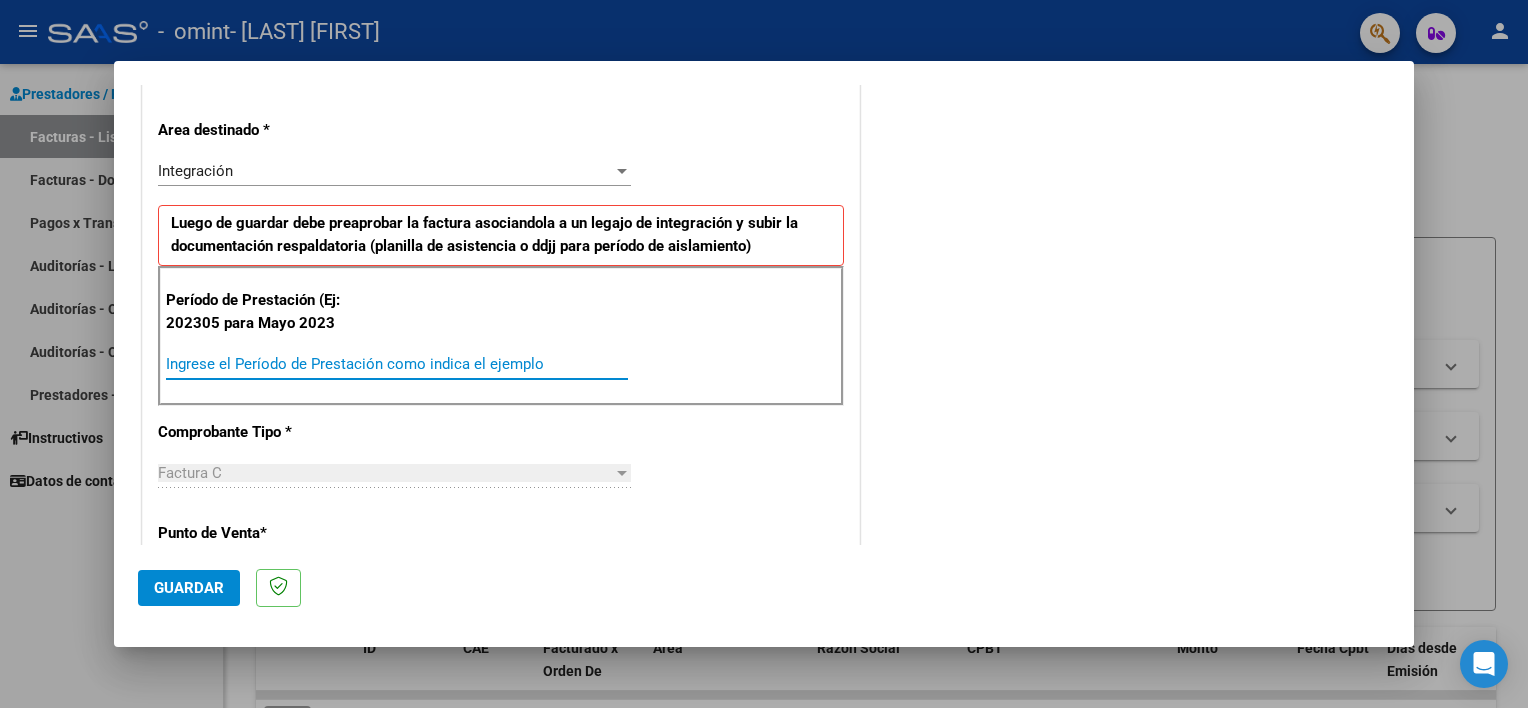 click on "Ingrese el Período de Prestación como indica el ejemplo" at bounding box center [397, 364] 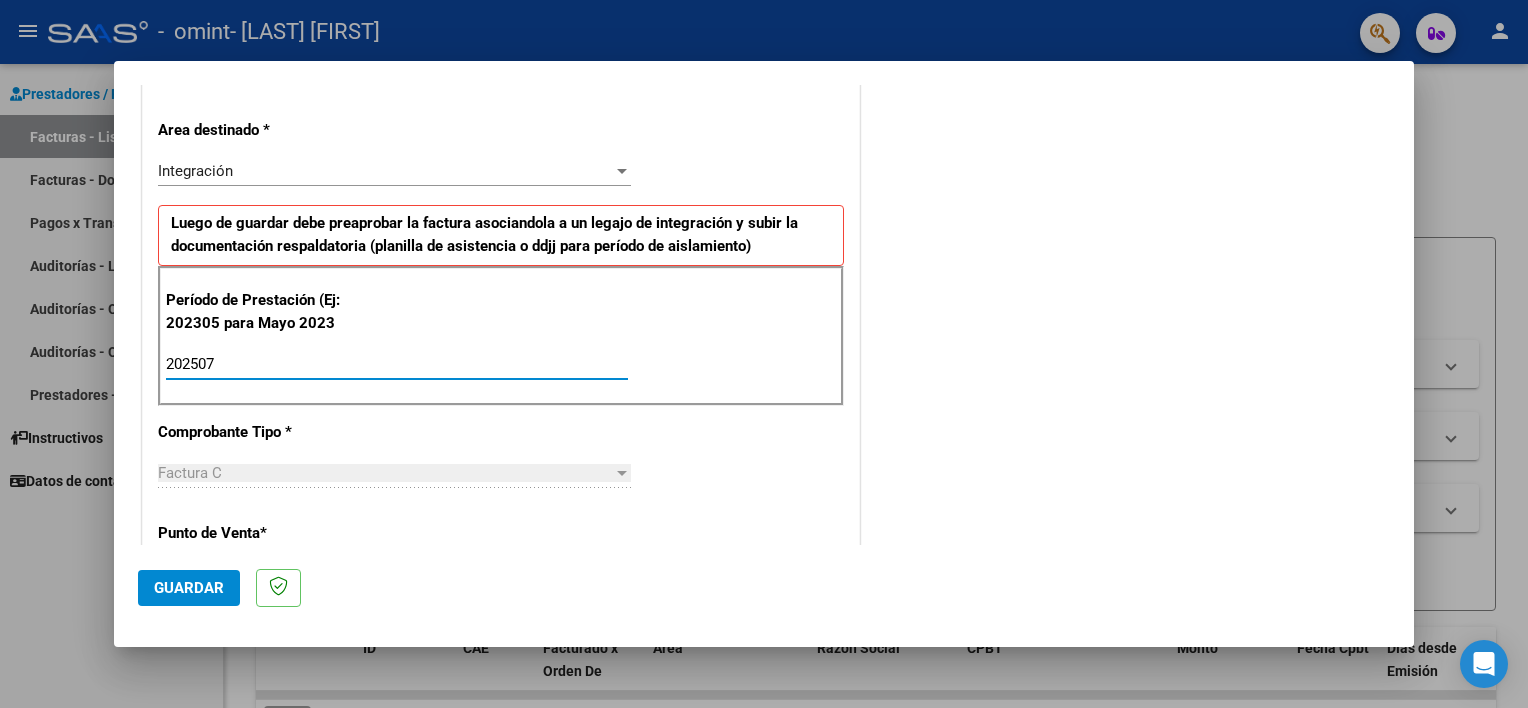 type on "202507" 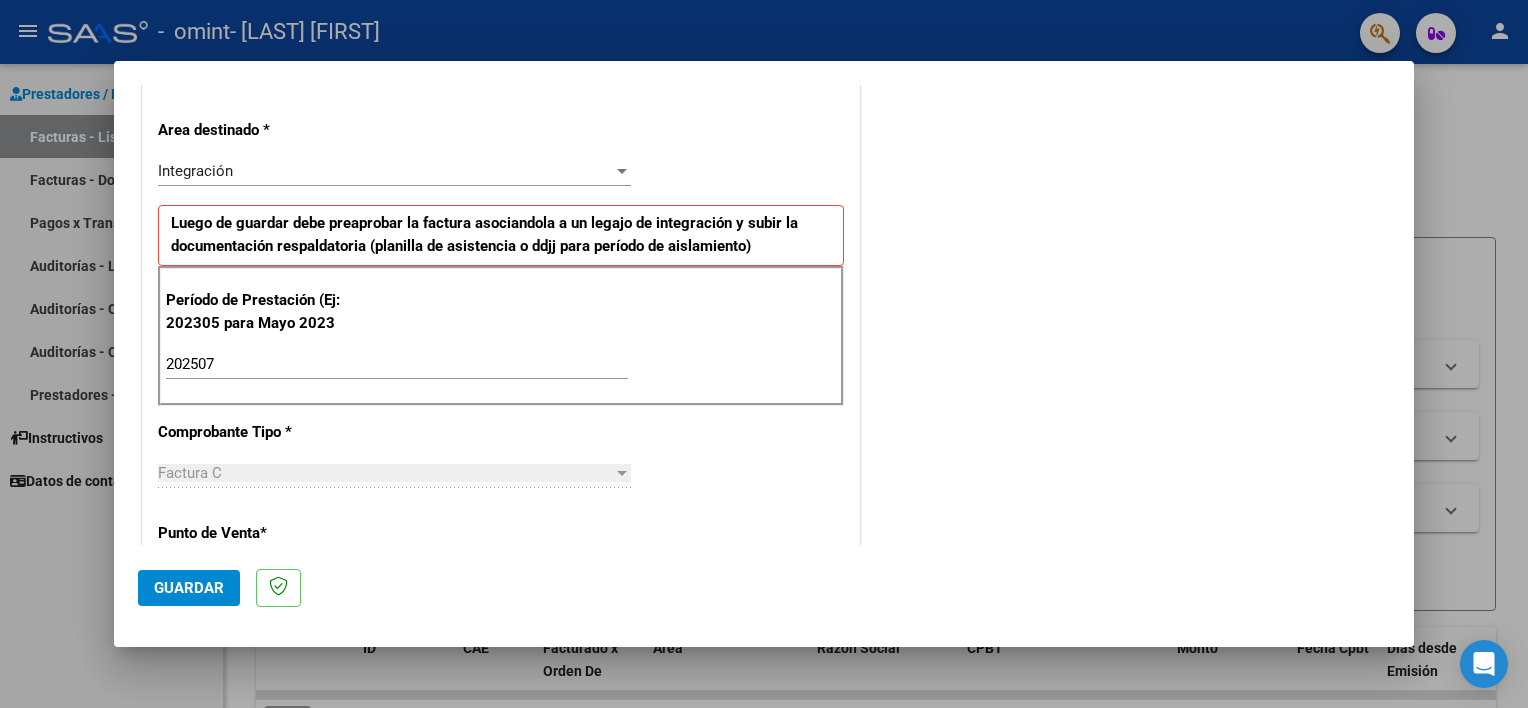 click on "Factura C" at bounding box center (385, 473) 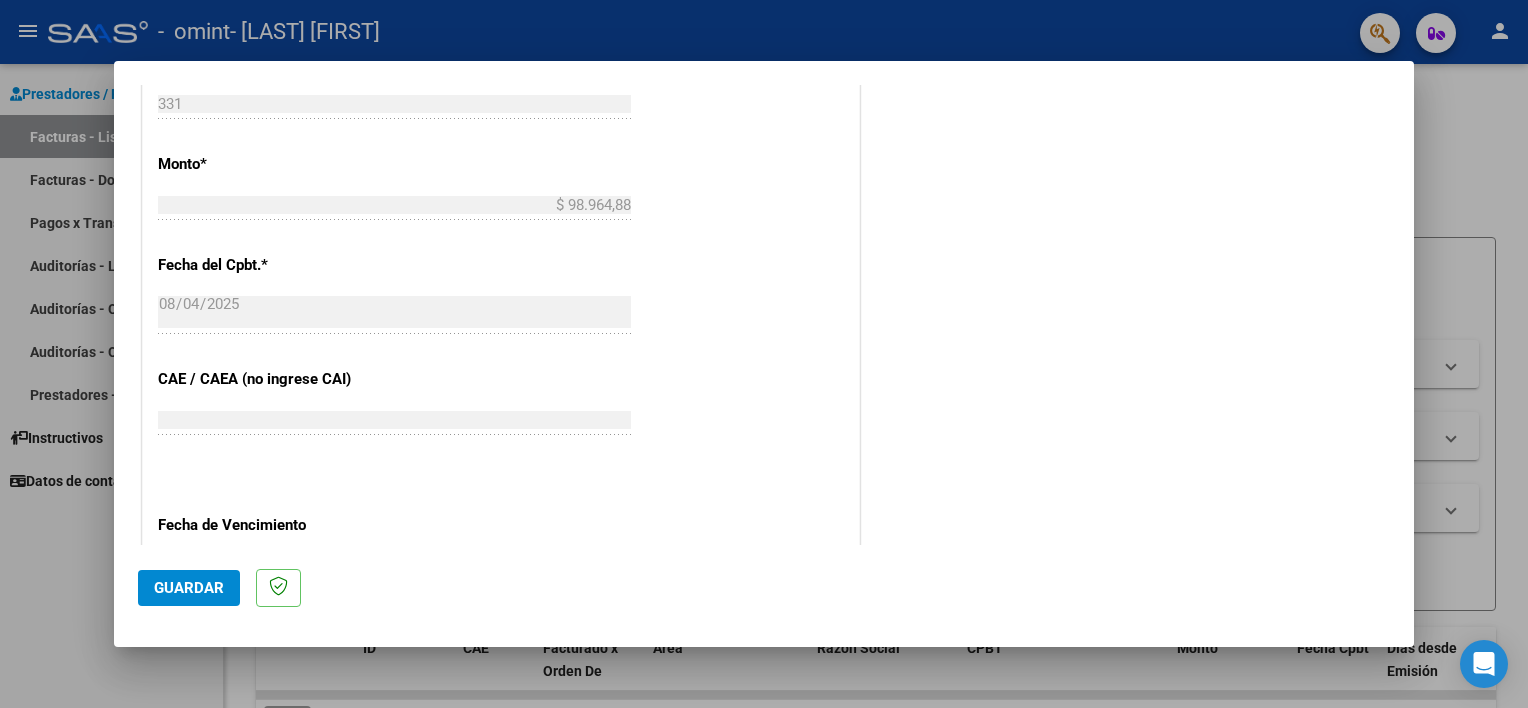 scroll, scrollTop: 1000, scrollLeft: 0, axis: vertical 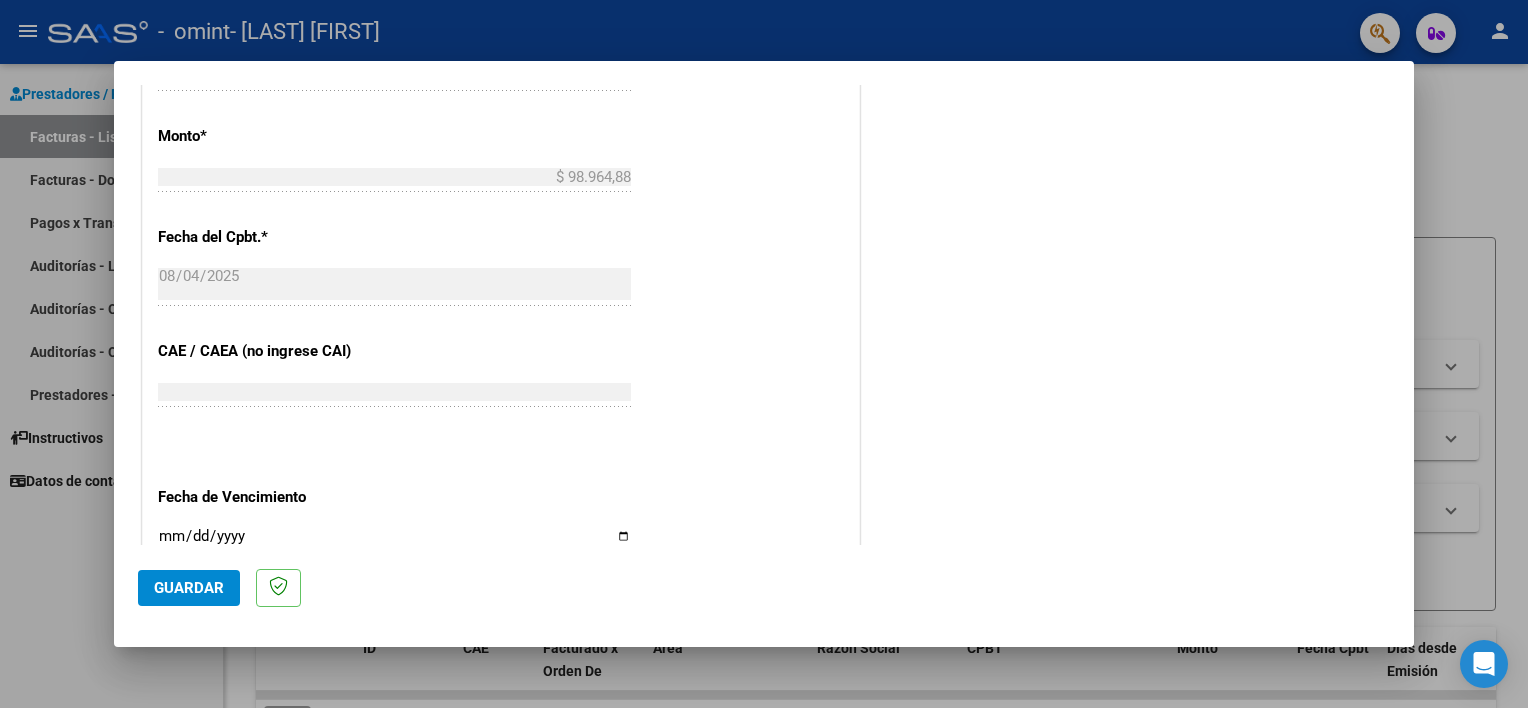 click on "Ingresar la fecha" at bounding box center [394, 544] 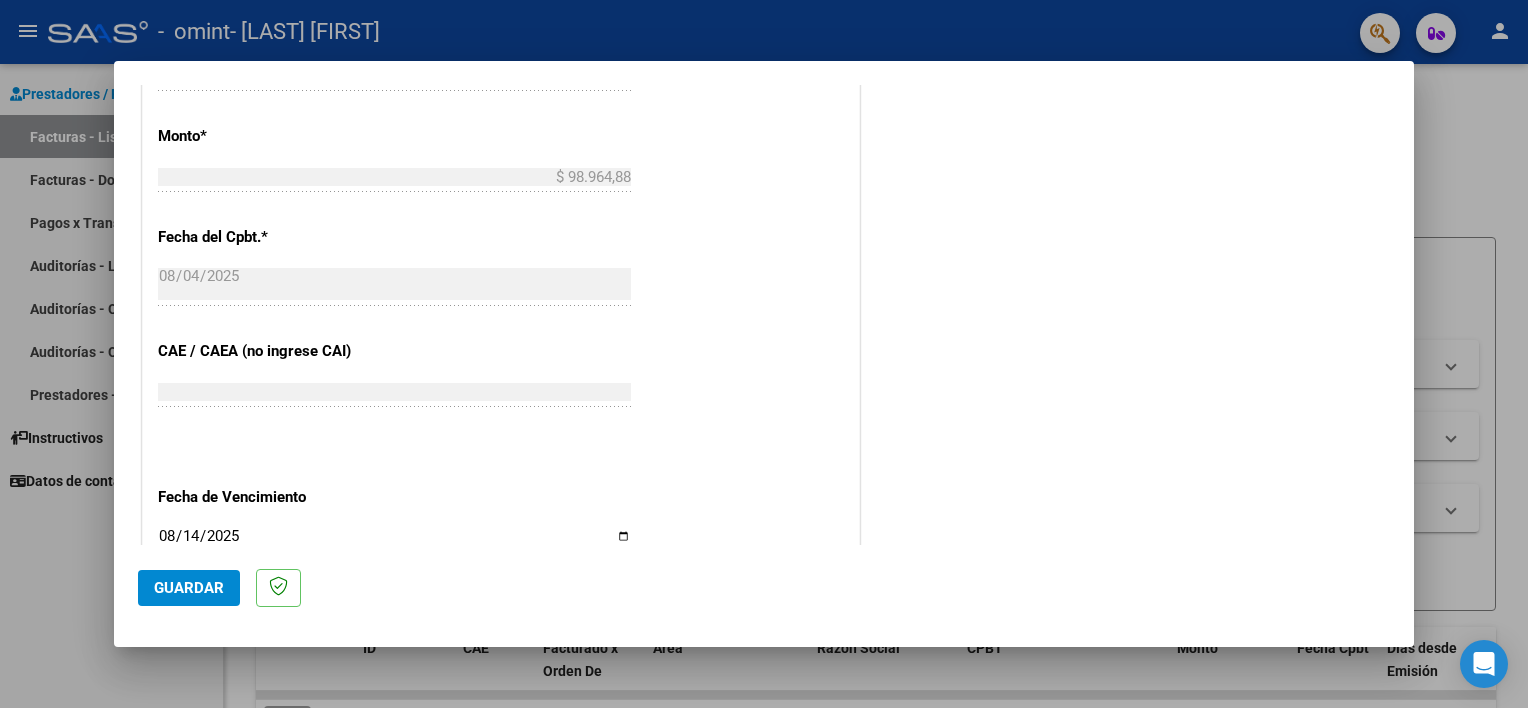 type on "2025-08-14" 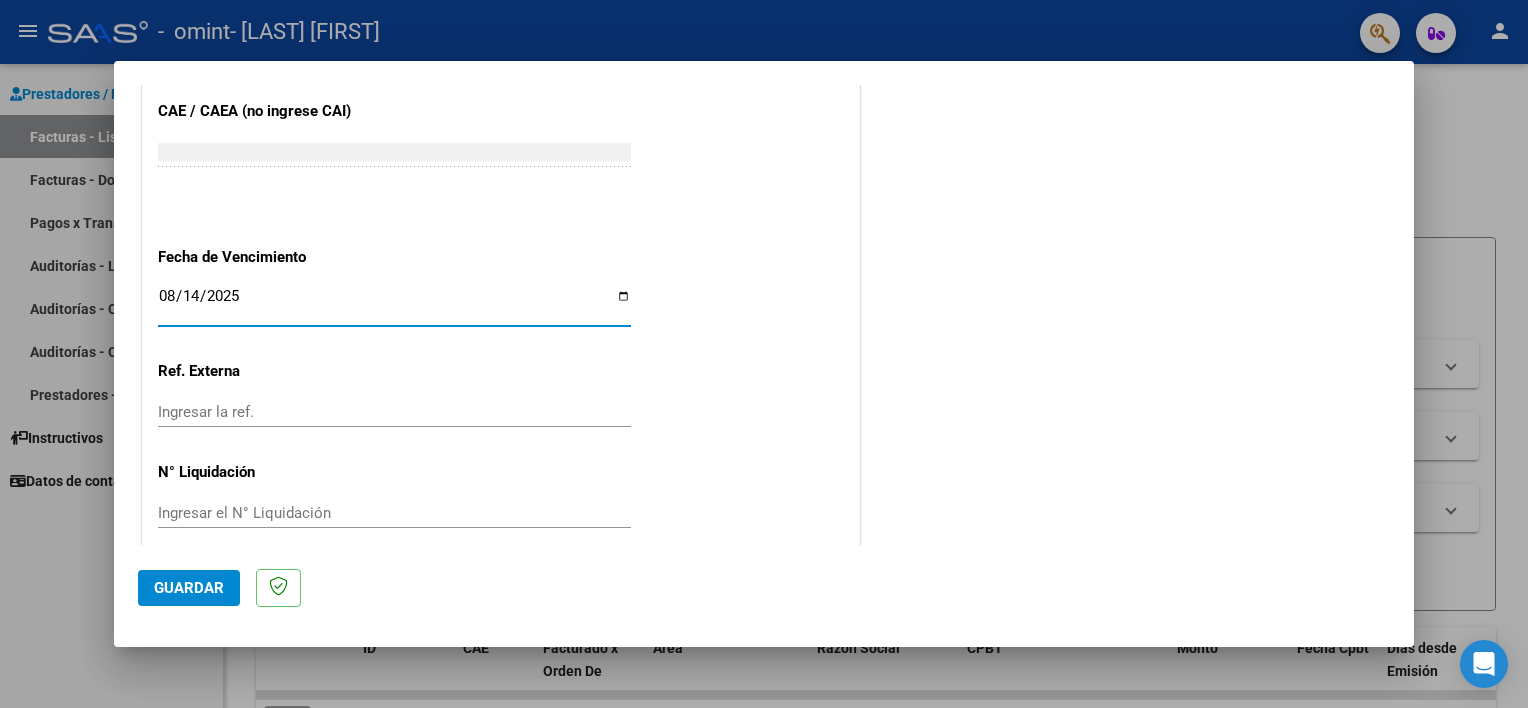scroll, scrollTop: 1260, scrollLeft: 0, axis: vertical 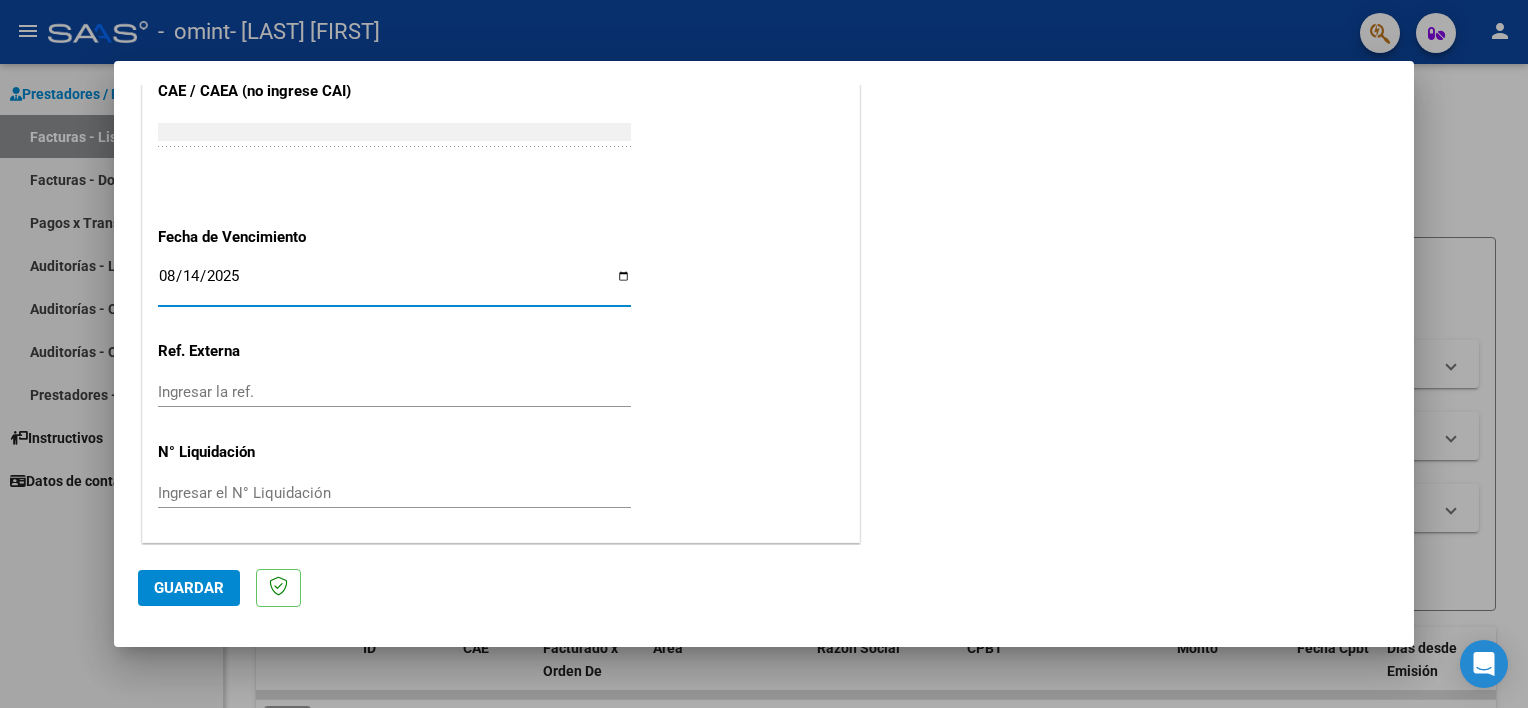 click on "Guardar" 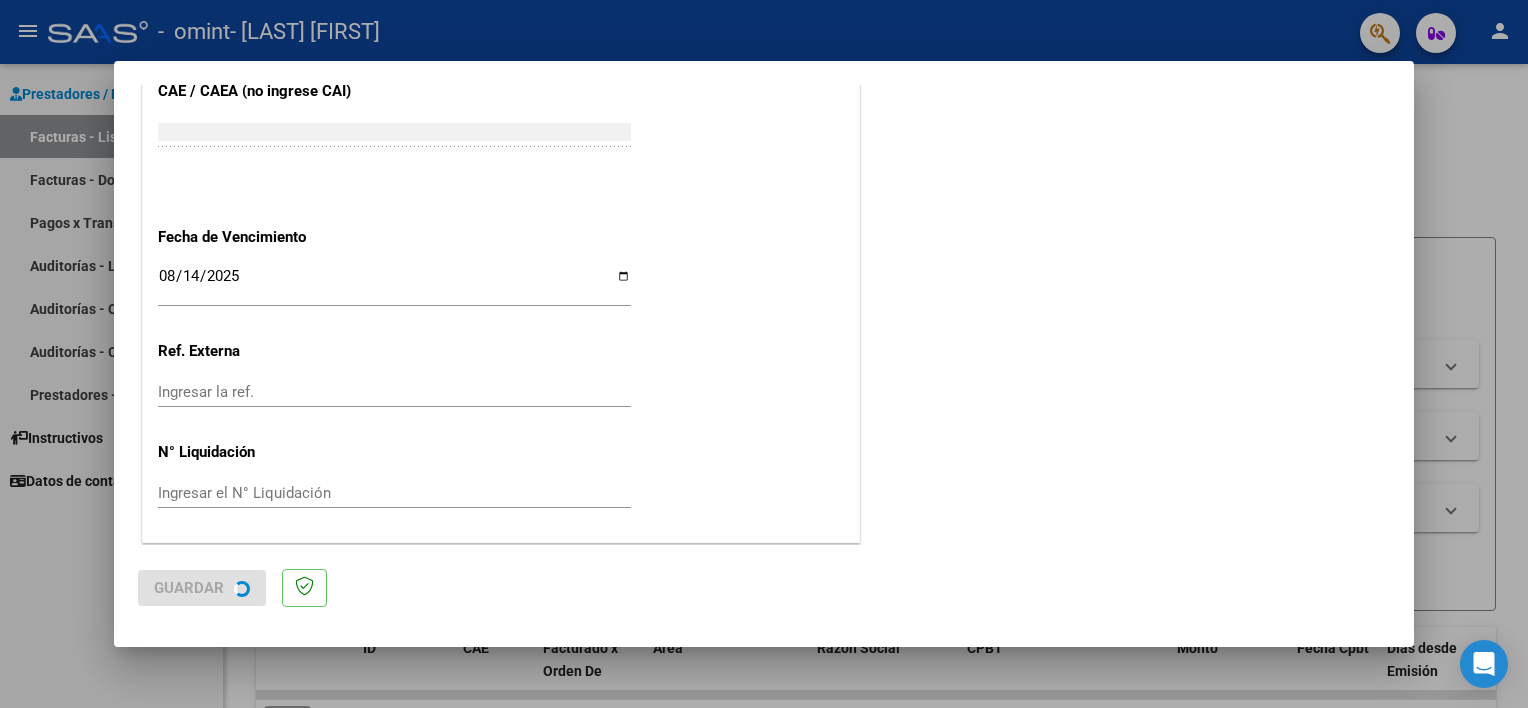 scroll, scrollTop: 0, scrollLeft: 0, axis: both 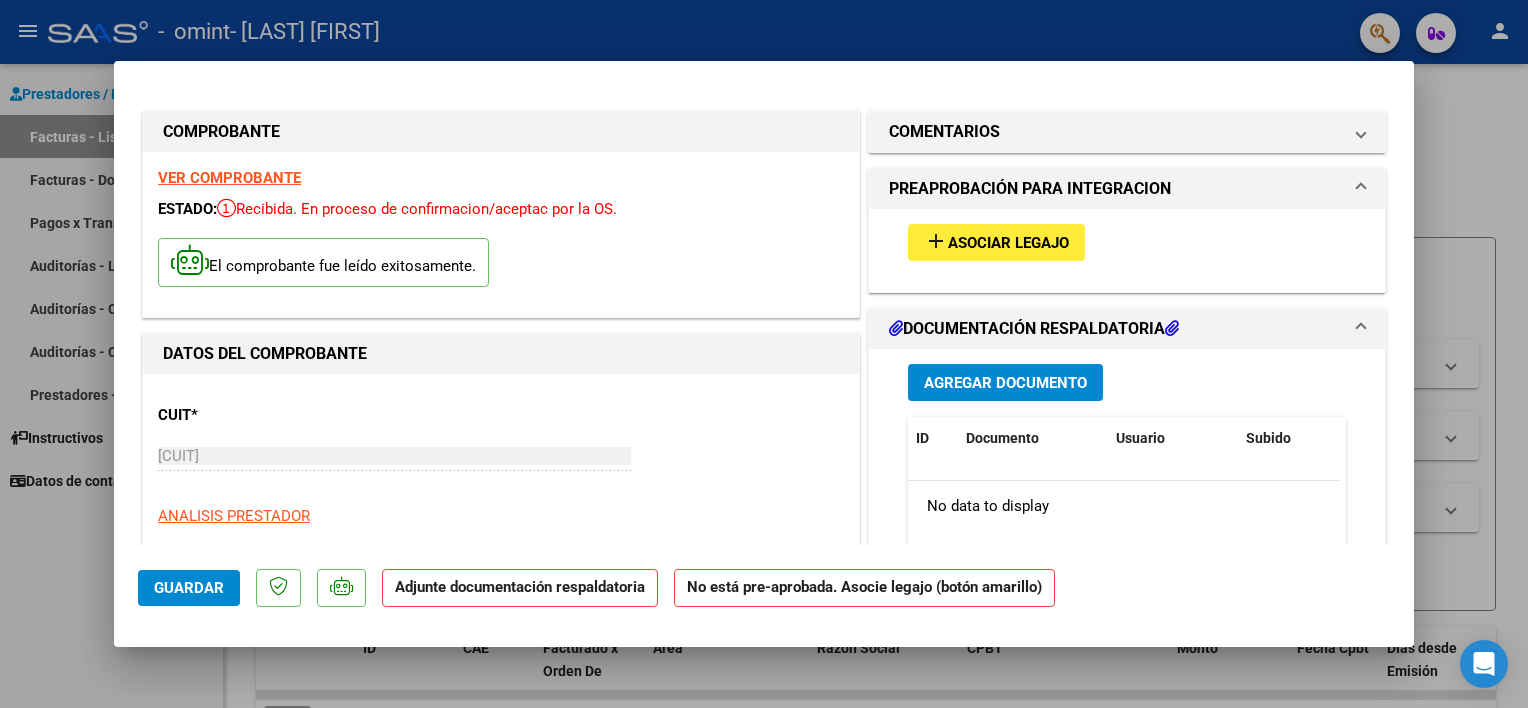 click on "Asociar Legajo" at bounding box center (1008, 243) 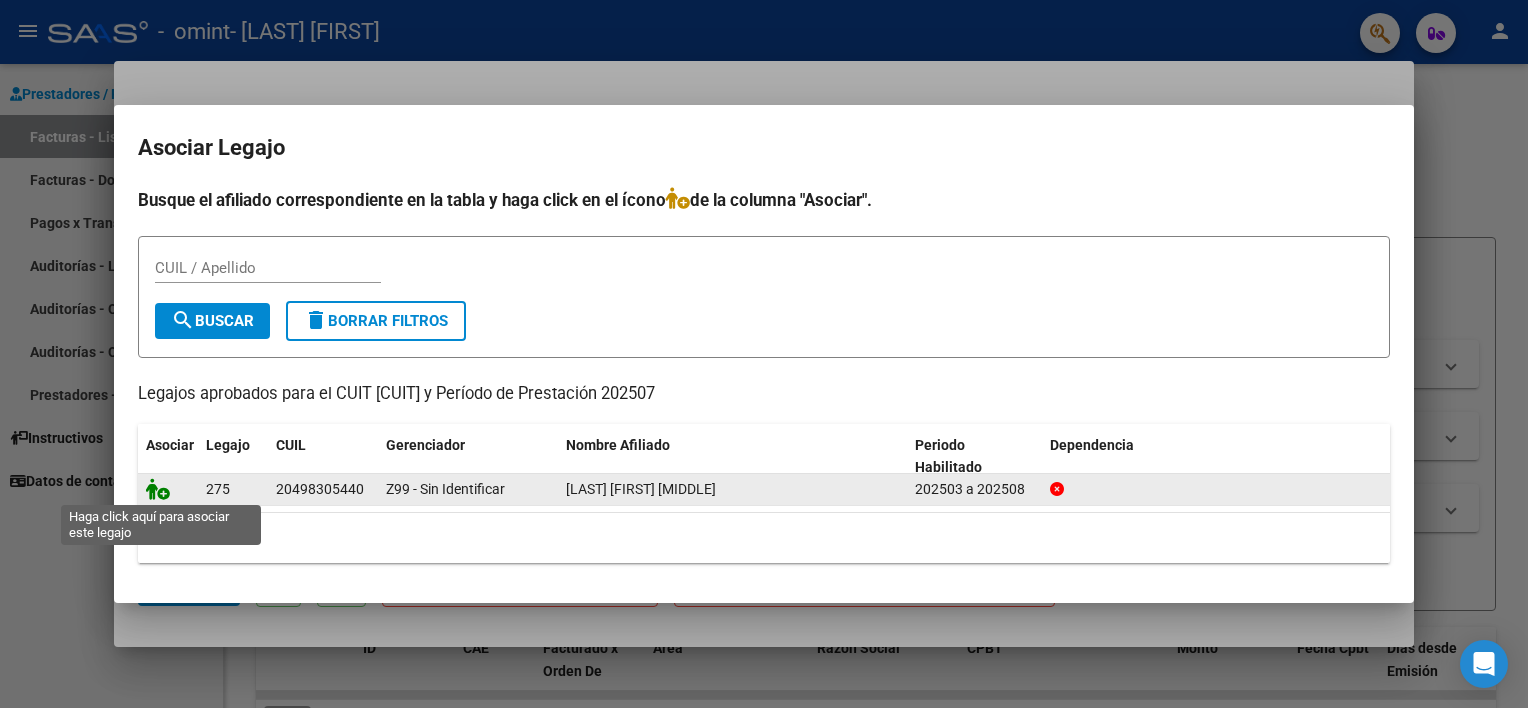 click 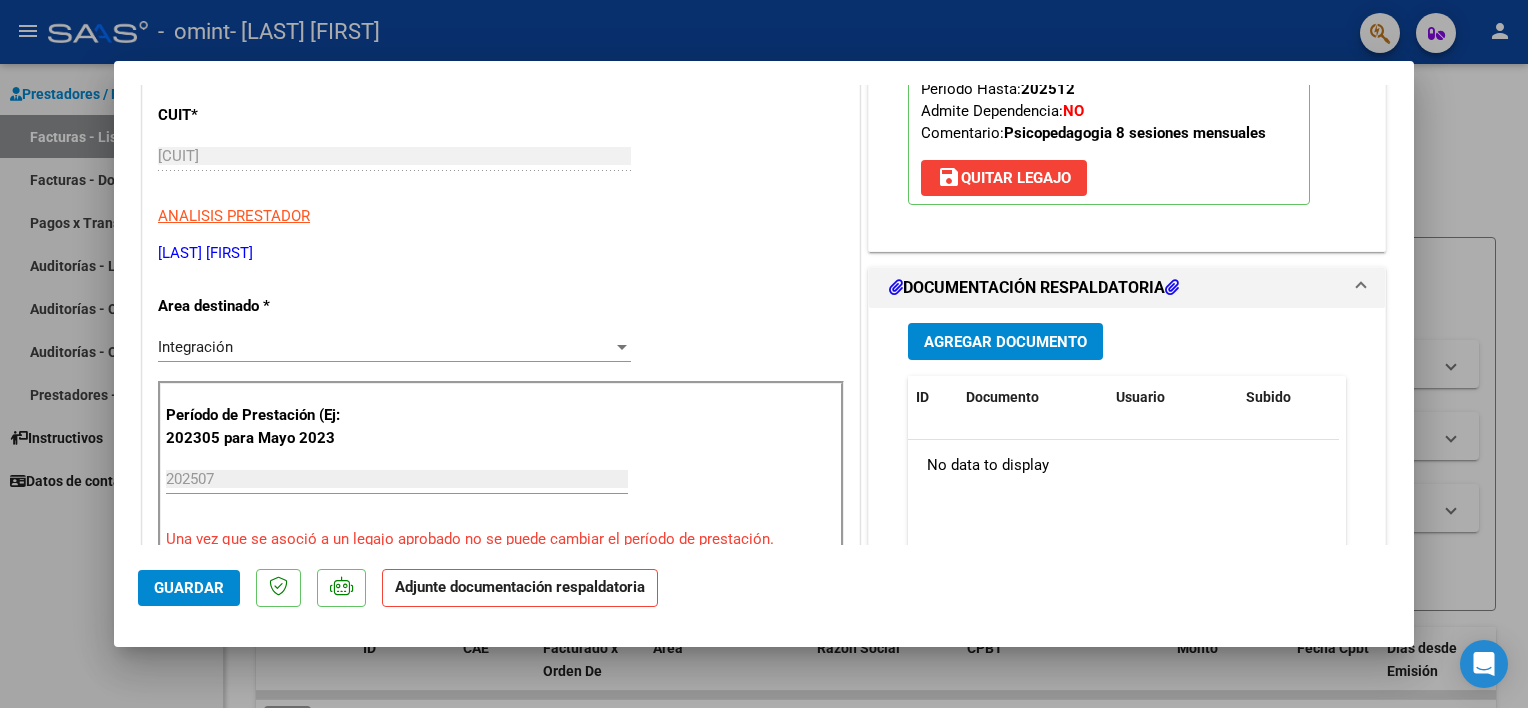 scroll, scrollTop: 400, scrollLeft: 0, axis: vertical 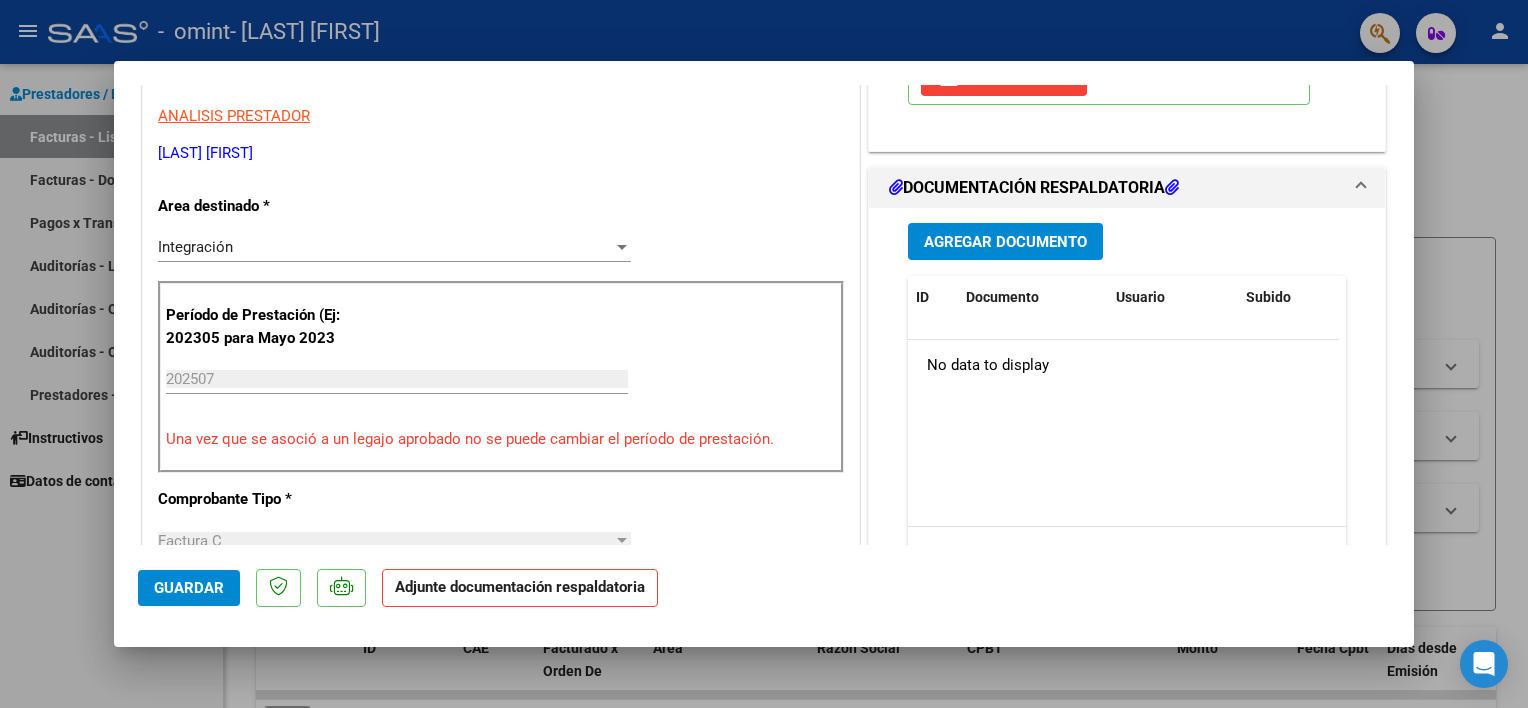 click on "Agregar Documento" at bounding box center [1005, 242] 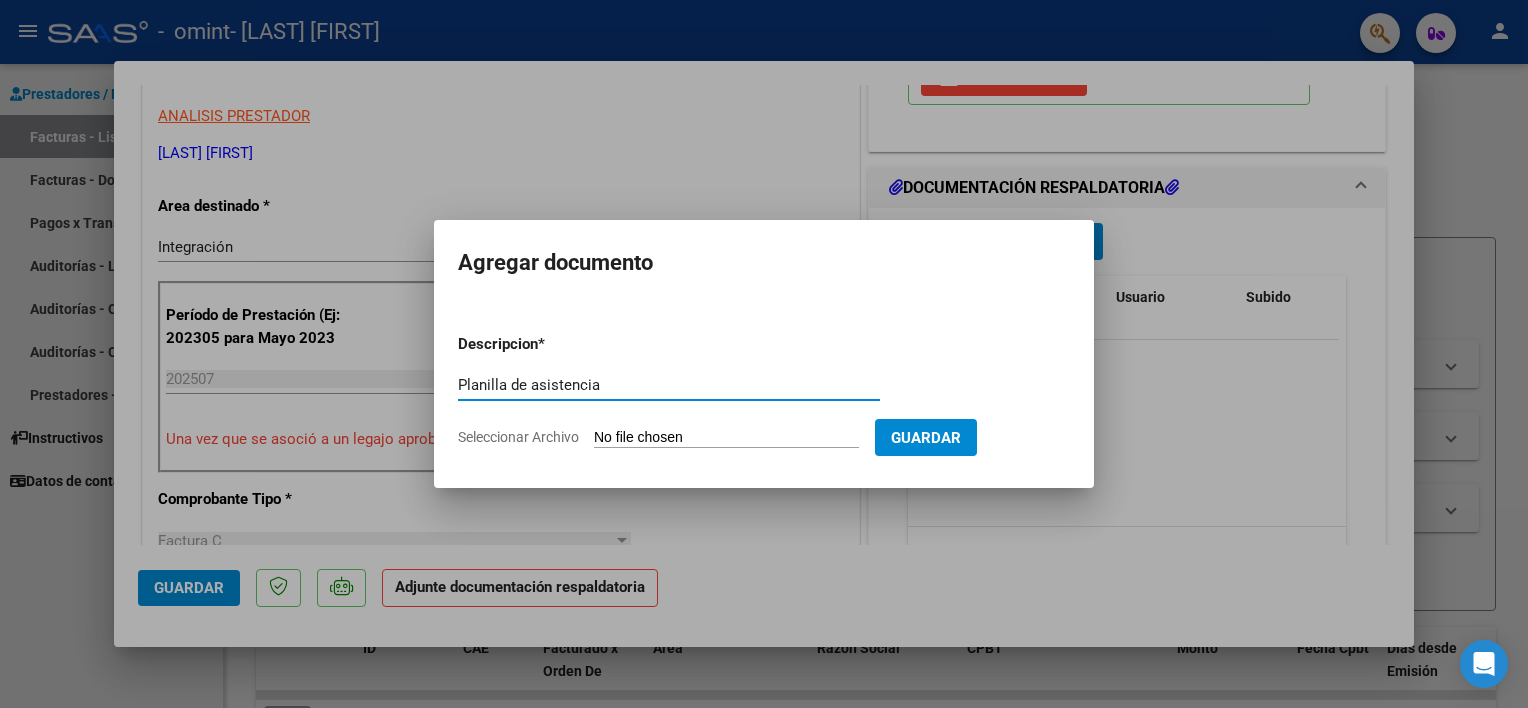 type on "Planilla de asistencia" 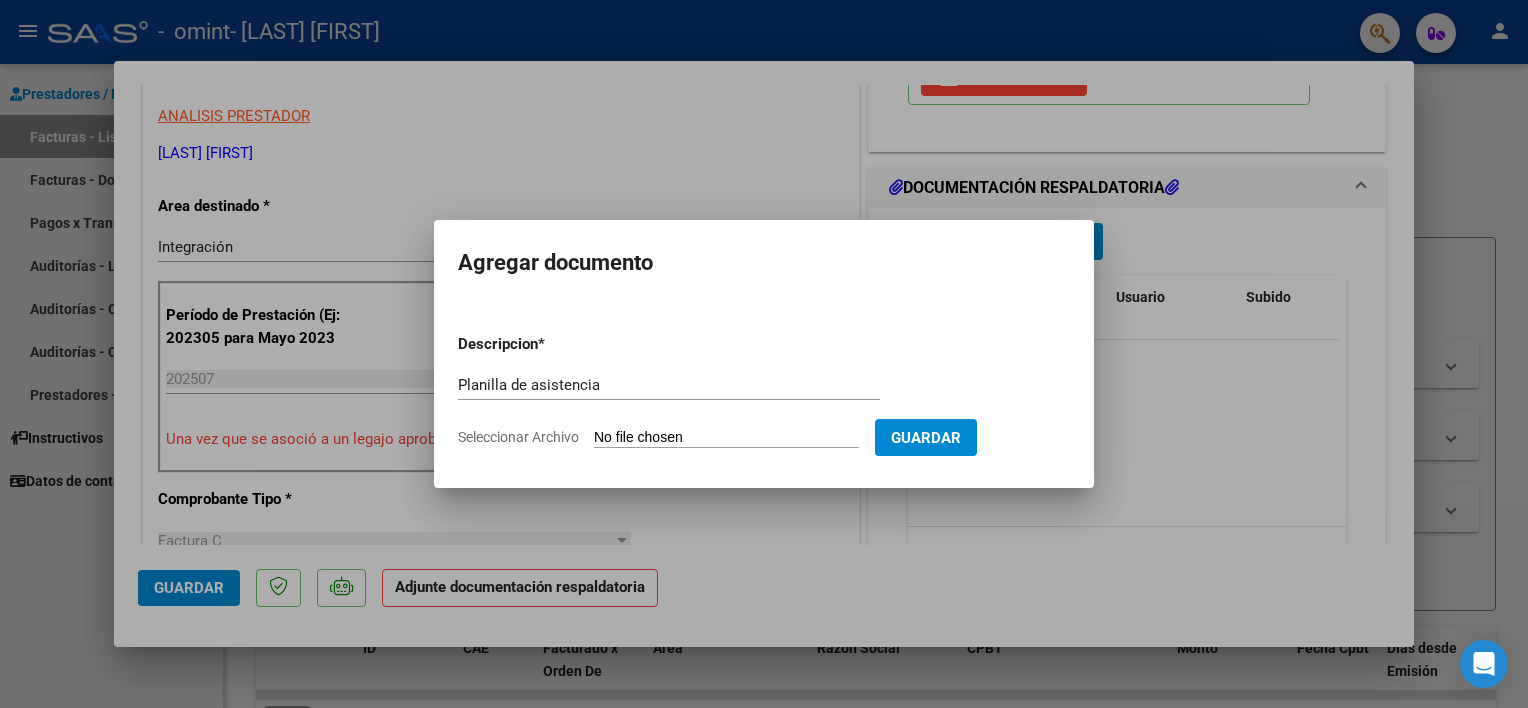 click on "Seleccionar Archivo" at bounding box center (726, 438) 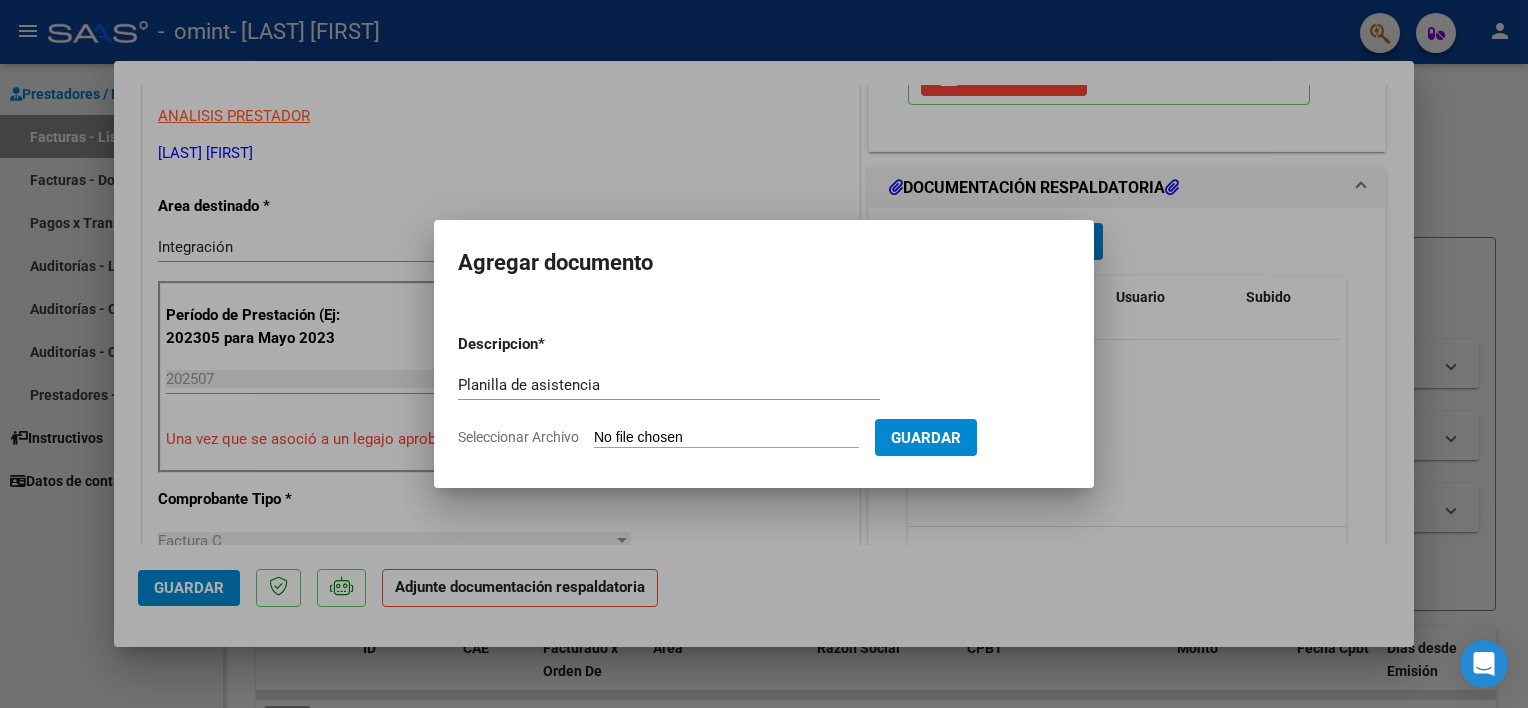 type on "C:\fakepath\Planilla de asistencia.pdf" 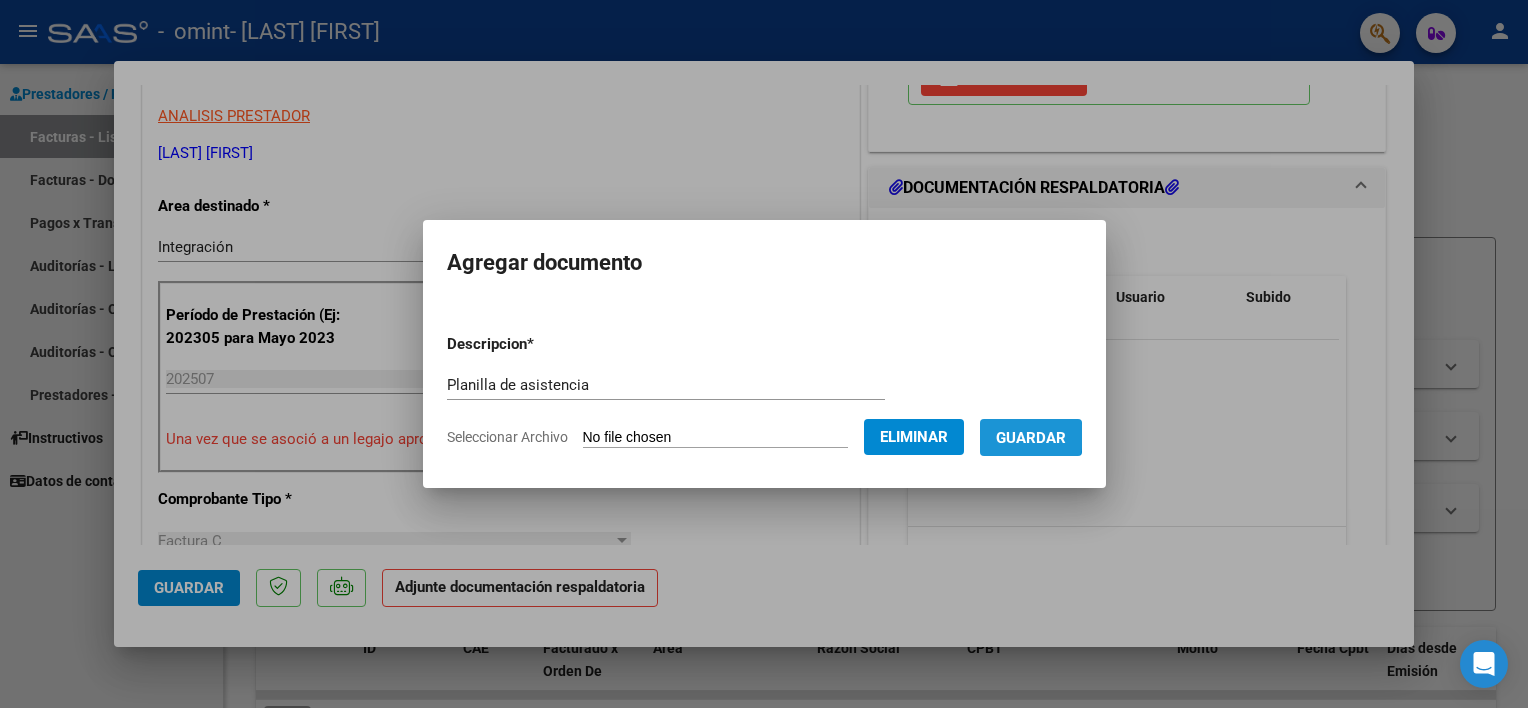 click on "Guardar" at bounding box center [1031, 438] 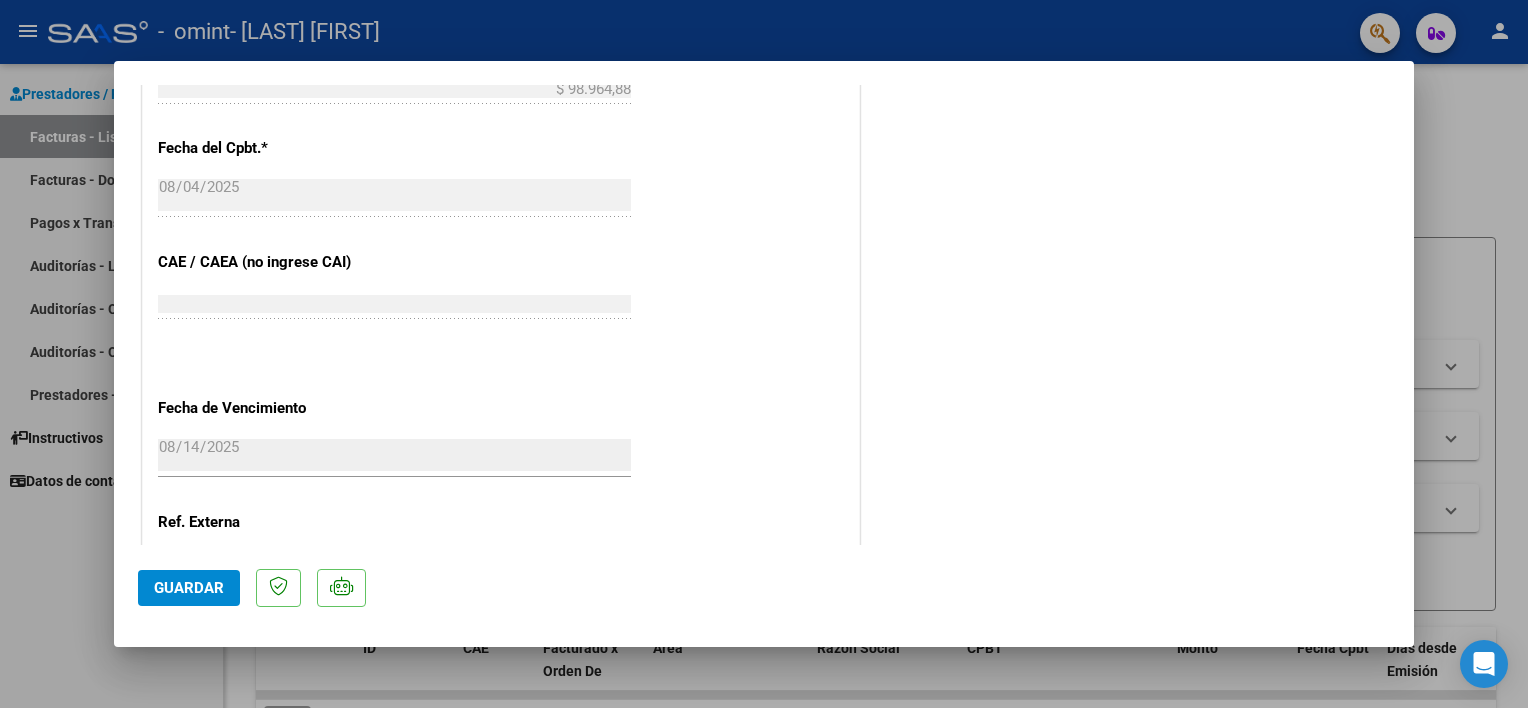scroll, scrollTop: 1200, scrollLeft: 0, axis: vertical 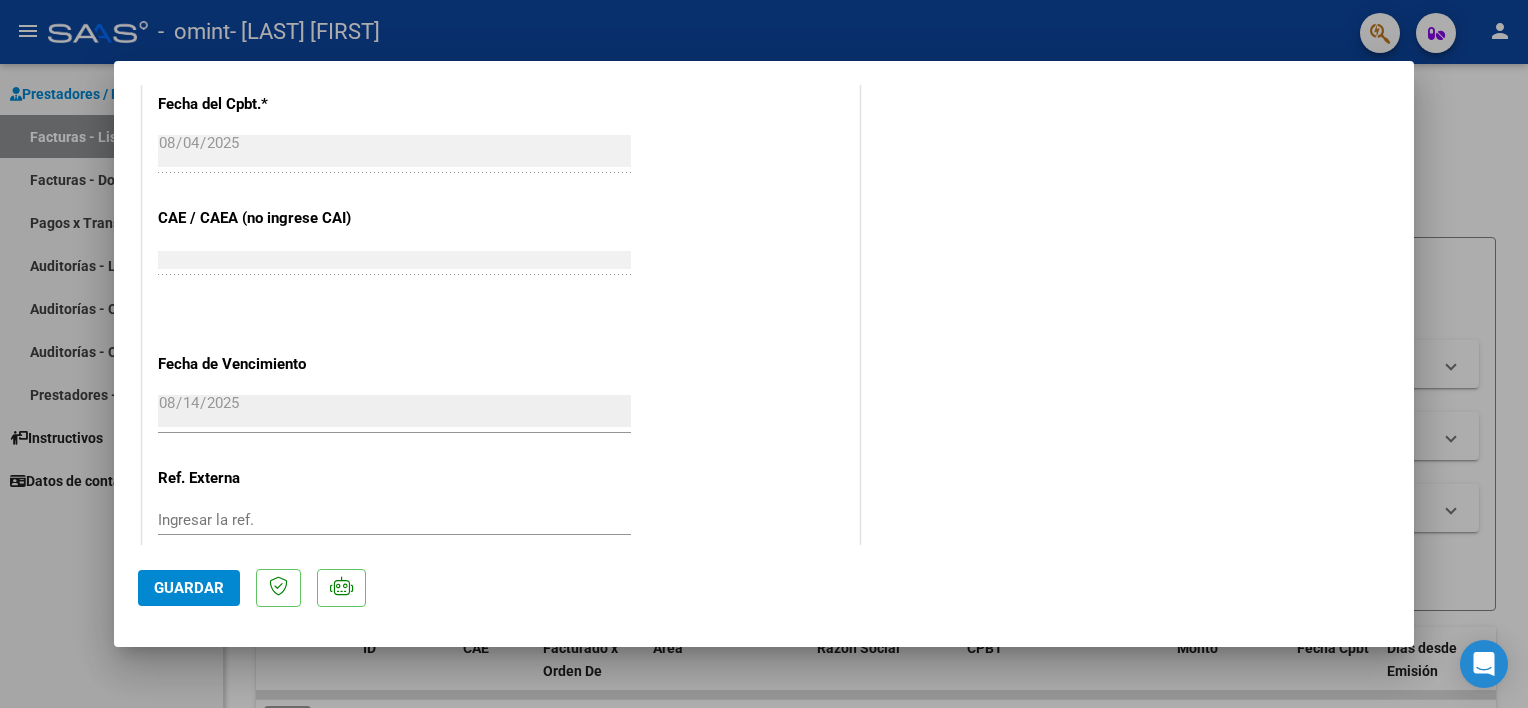 click on "Guardar" 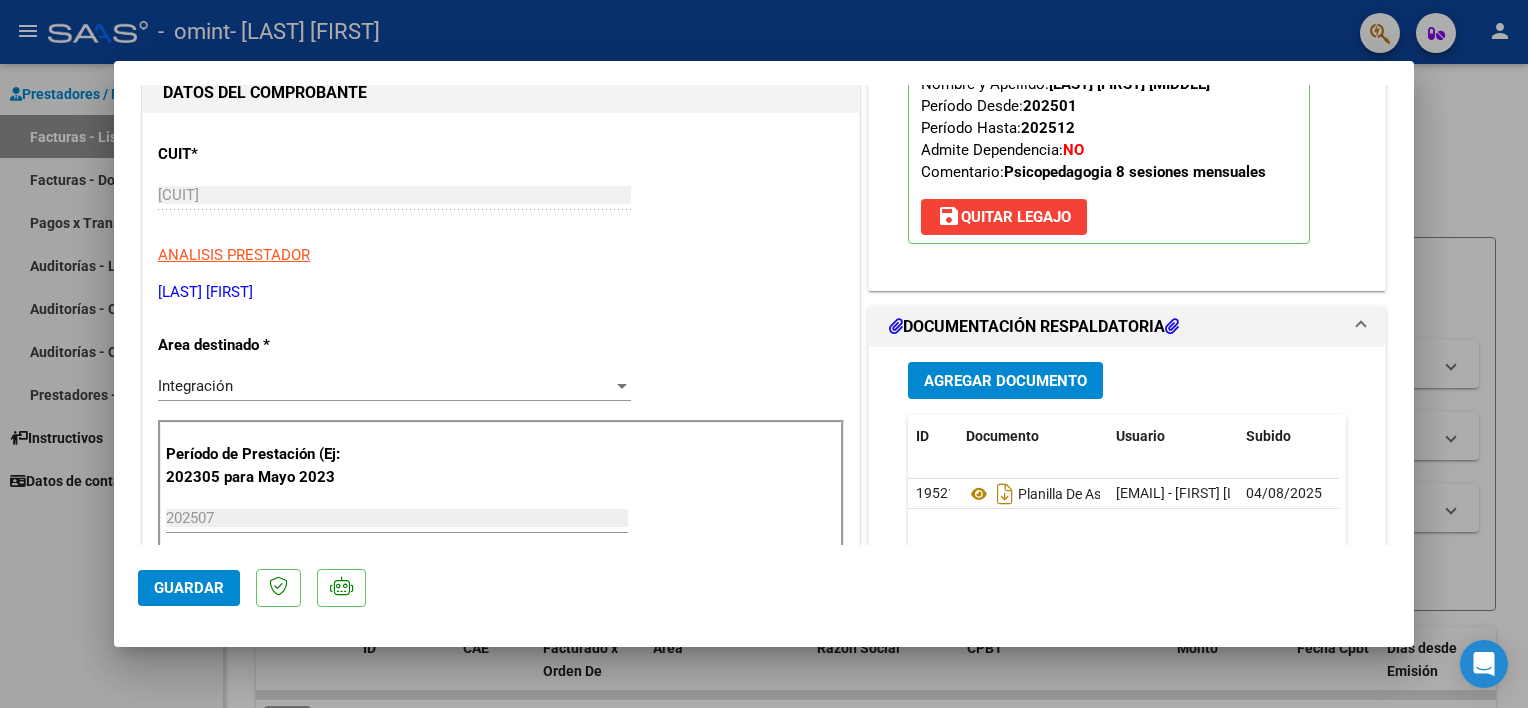 scroll, scrollTop: 228, scrollLeft: 0, axis: vertical 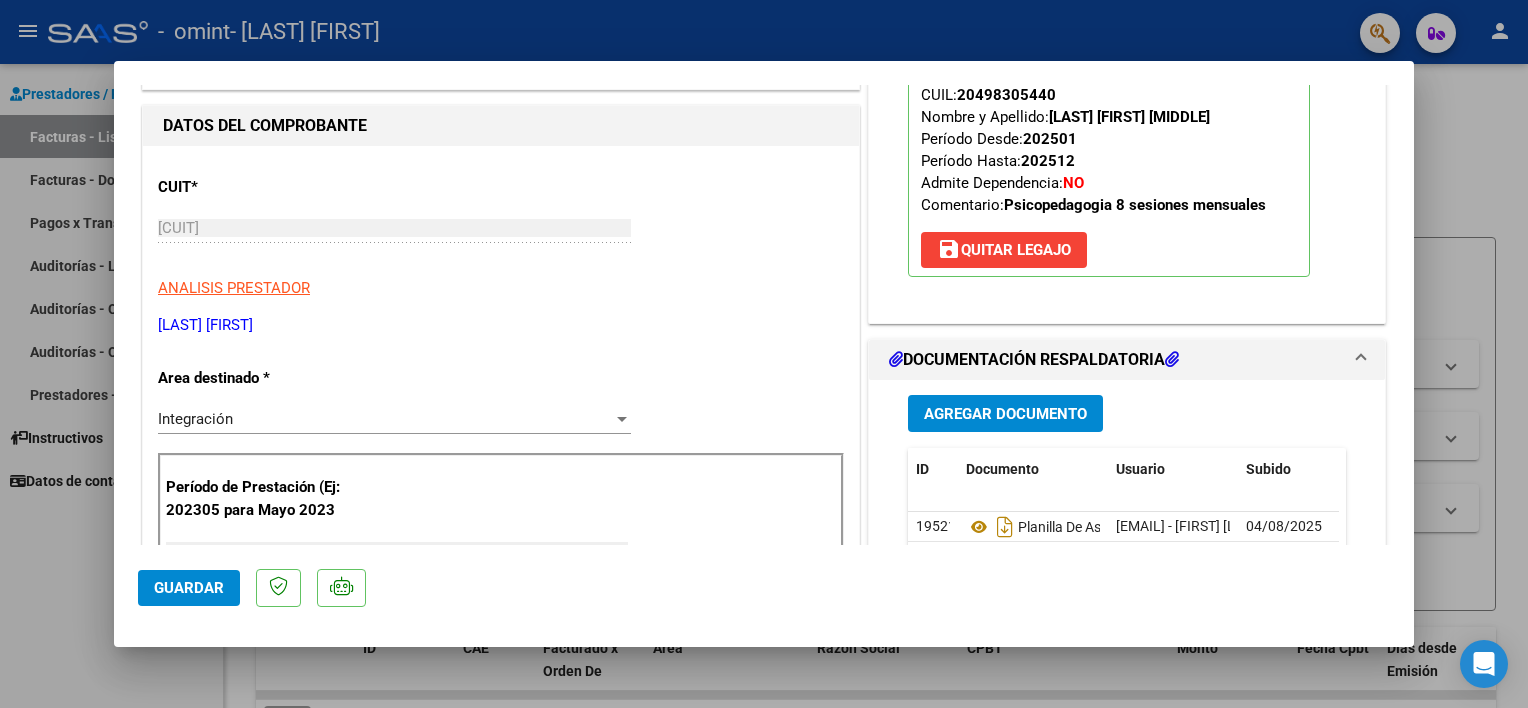click on "Agregar Documento" at bounding box center [1005, 414] 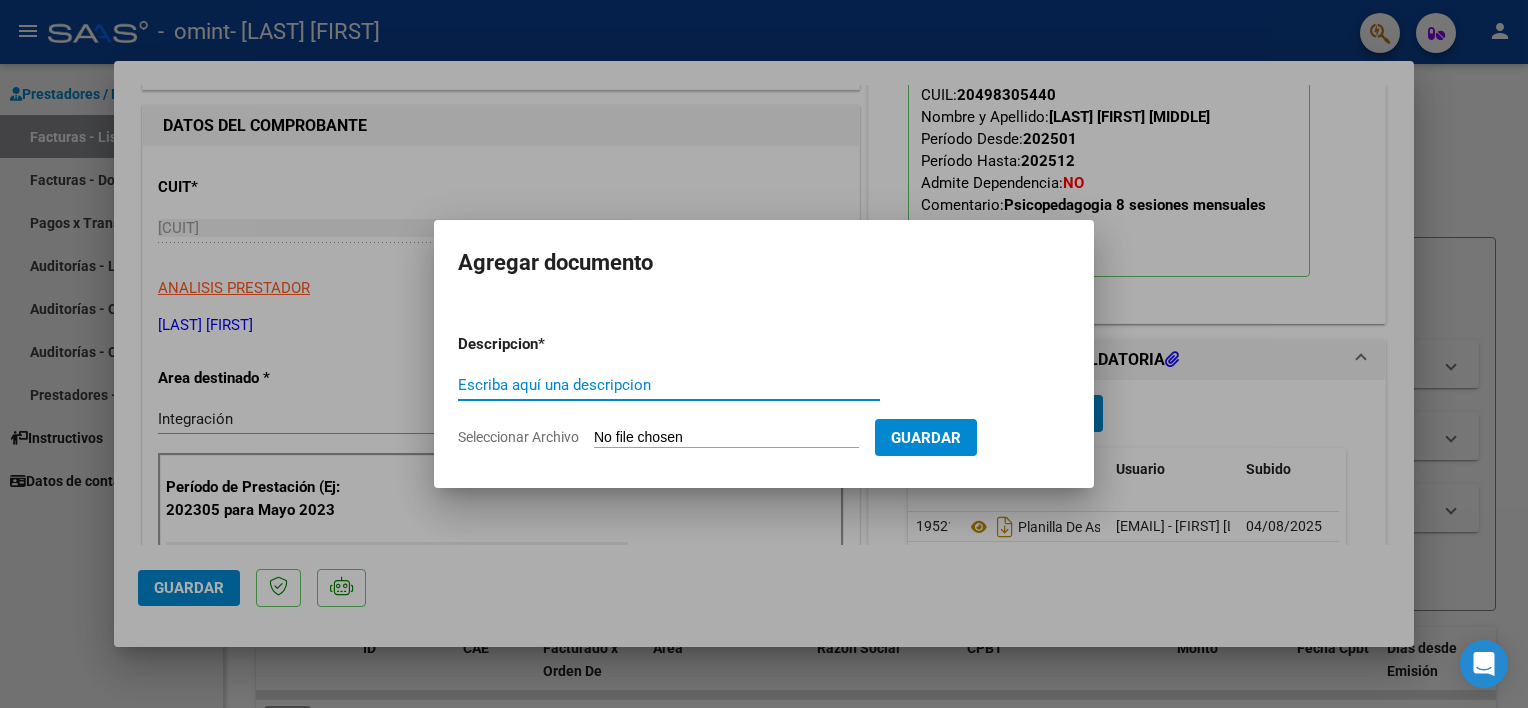 click at bounding box center [764, 354] 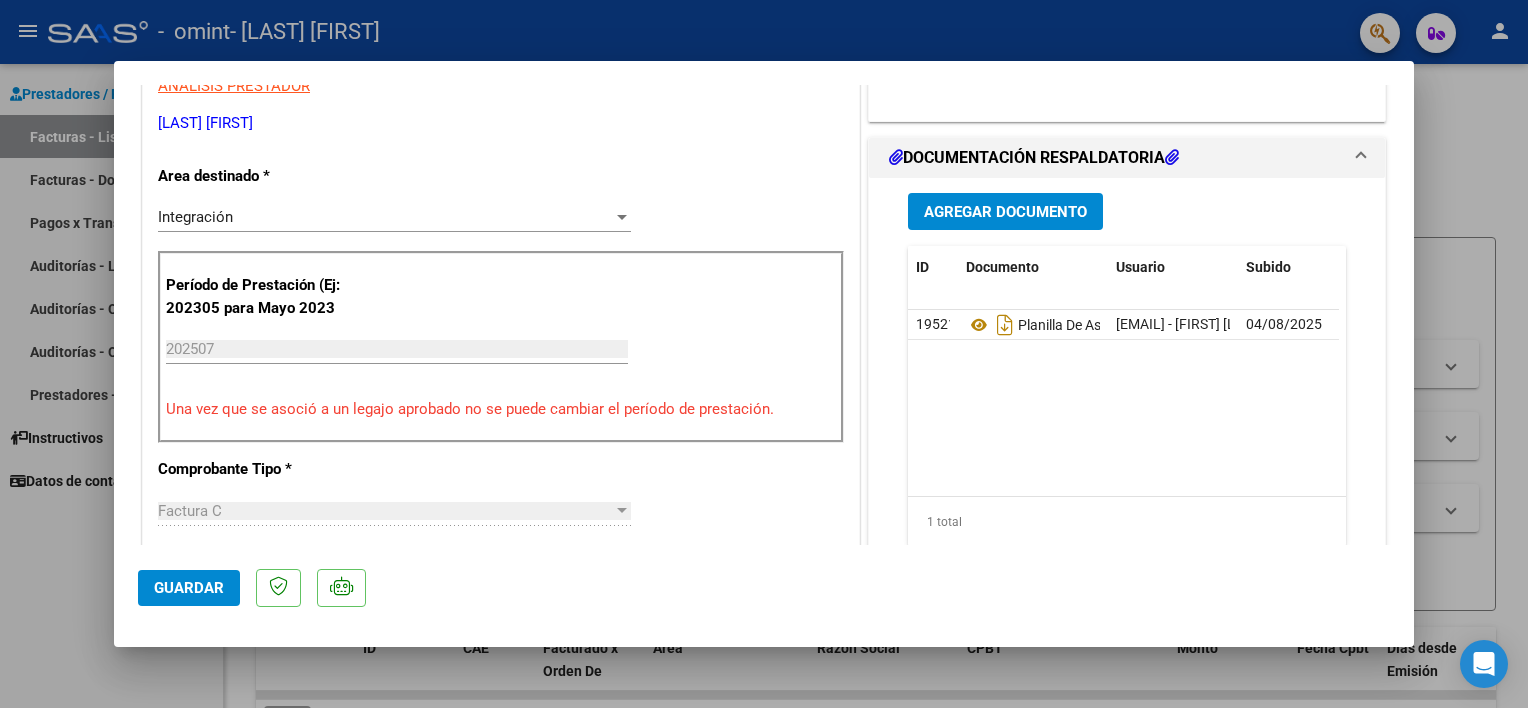 scroll, scrollTop: 428, scrollLeft: 0, axis: vertical 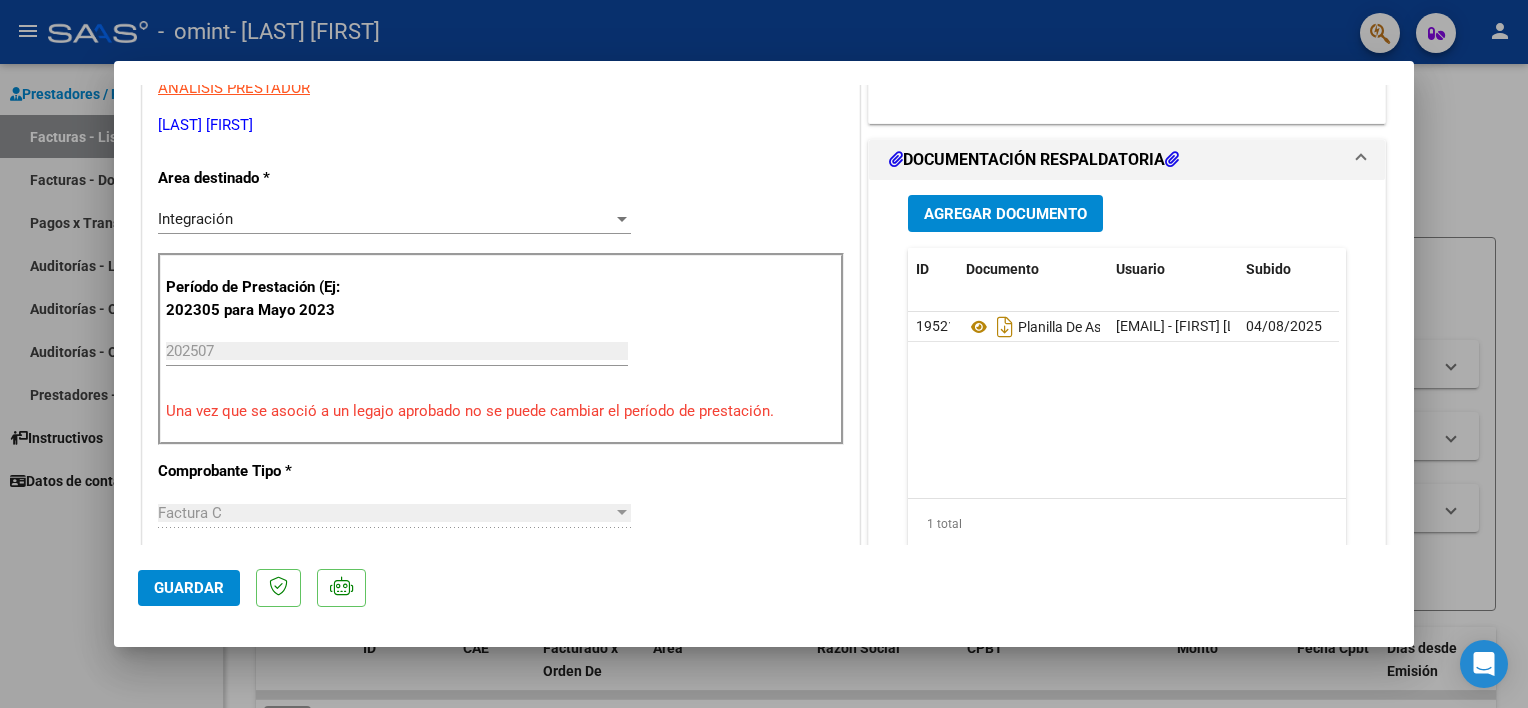 click at bounding box center [764, 354] 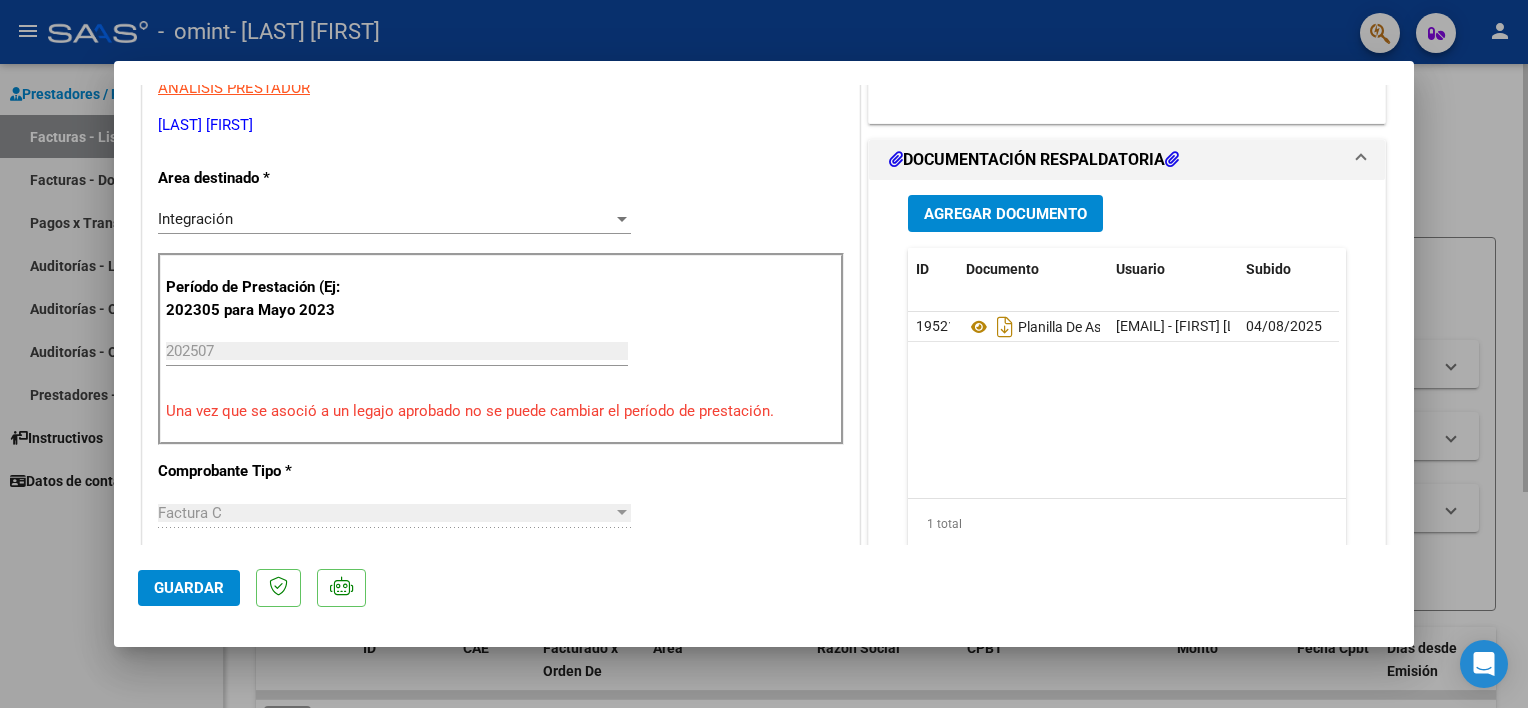 type 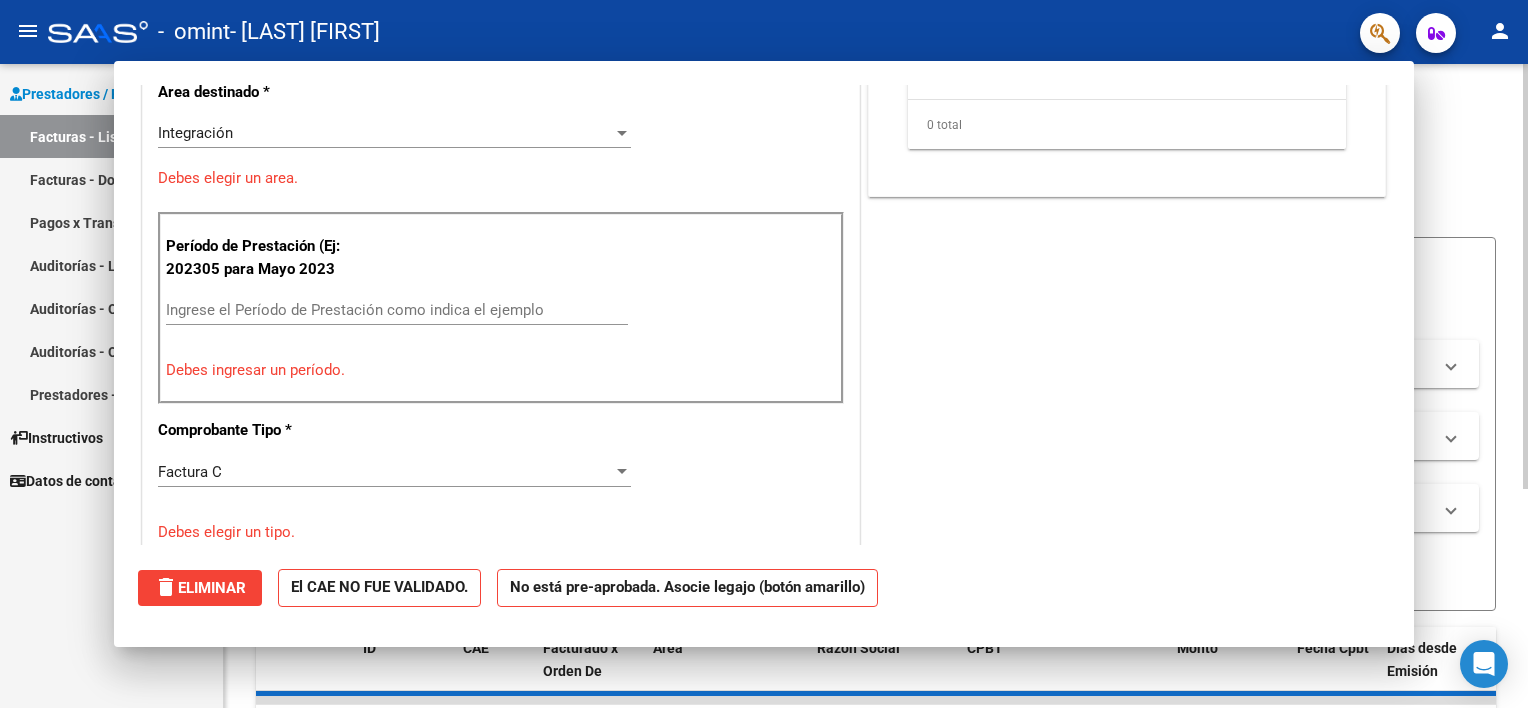 scroll, scrollTop: 341, scrollLeft: 0, axis: vertical 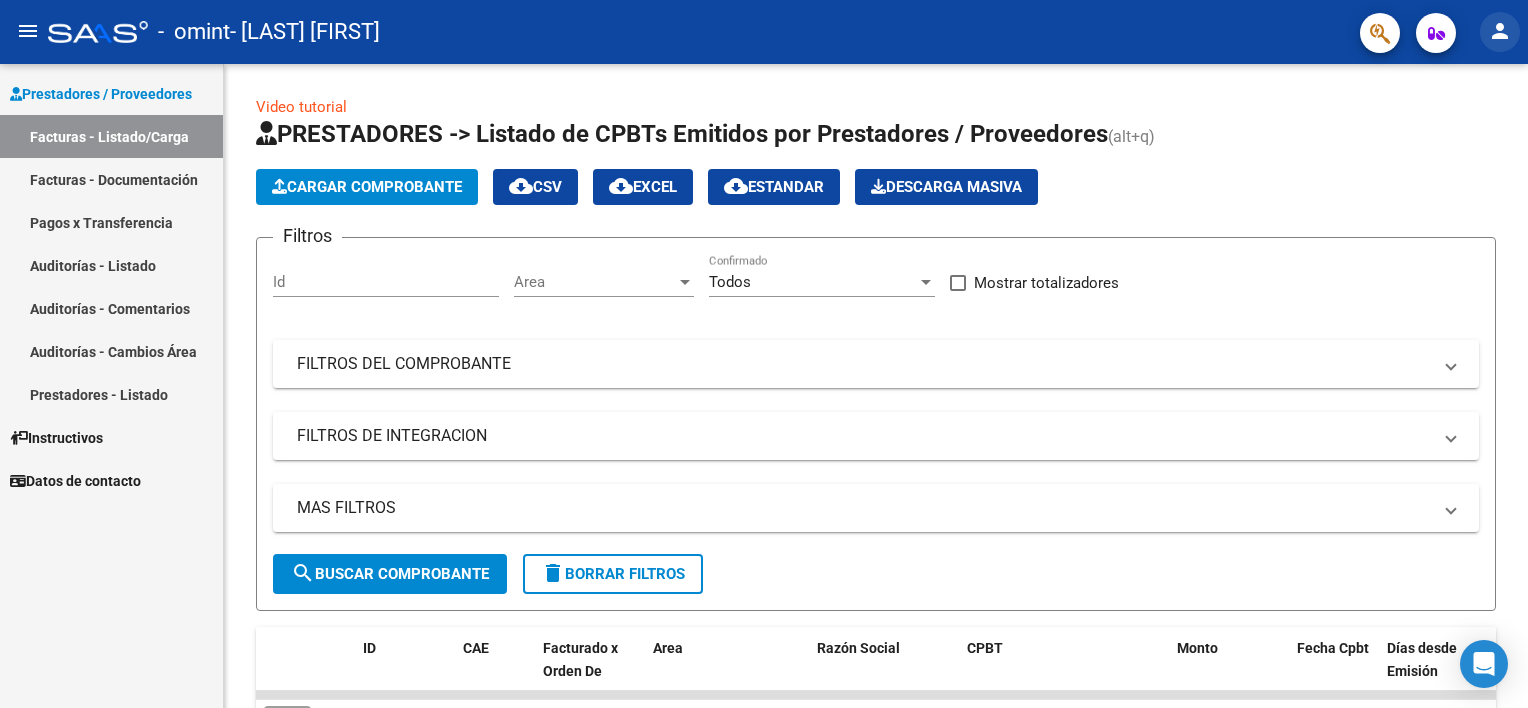 click on "person" 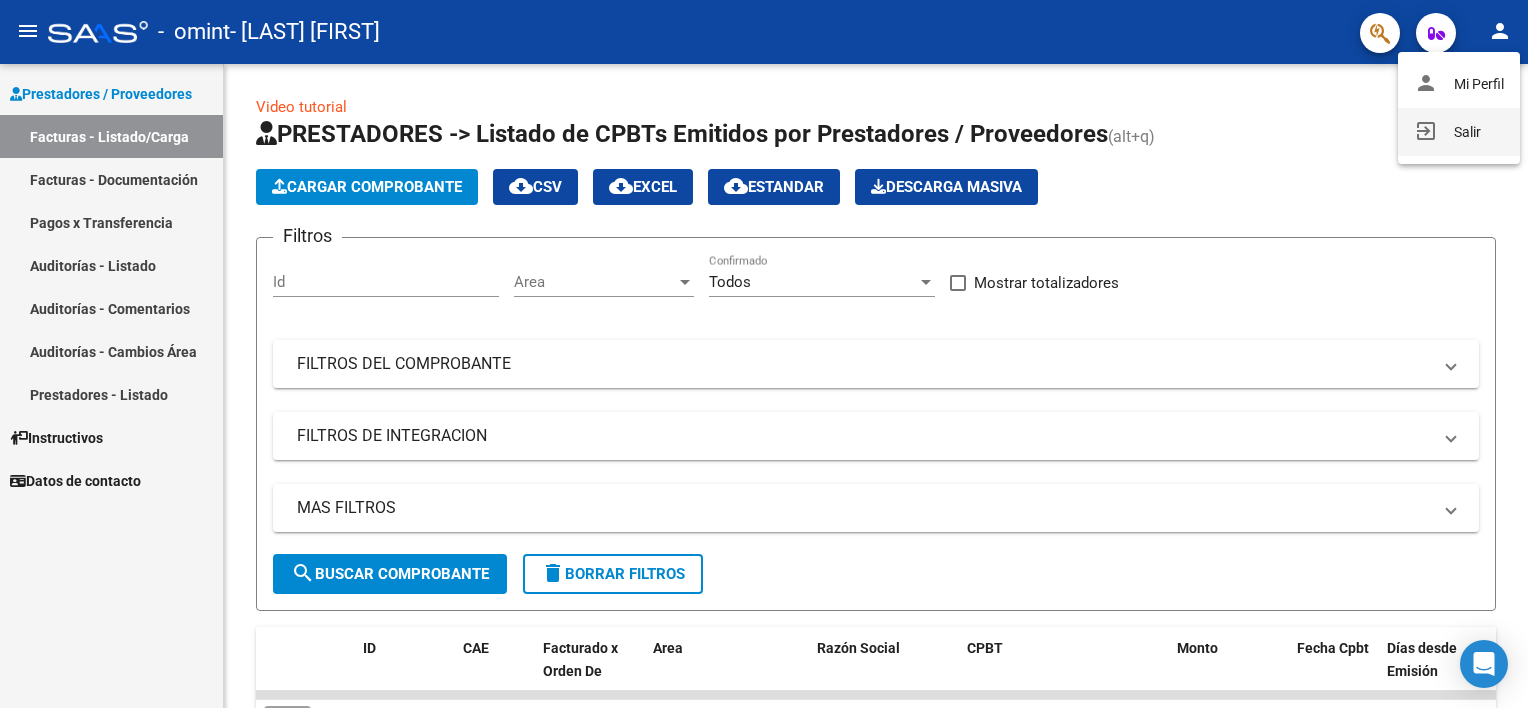 click on "exit_to_app  Salir" at bounding box center (1459, 132) 